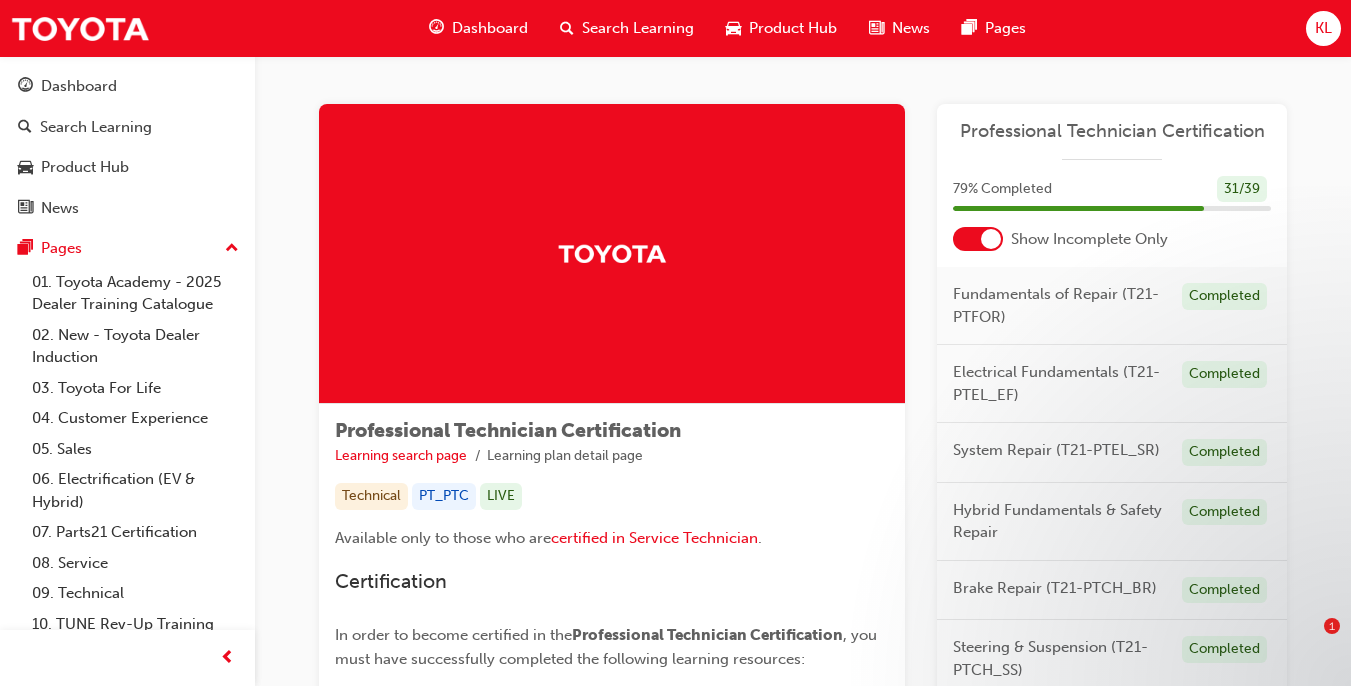 scroll, scrollTop: 297, scrollLeft: 0, axis: vertical 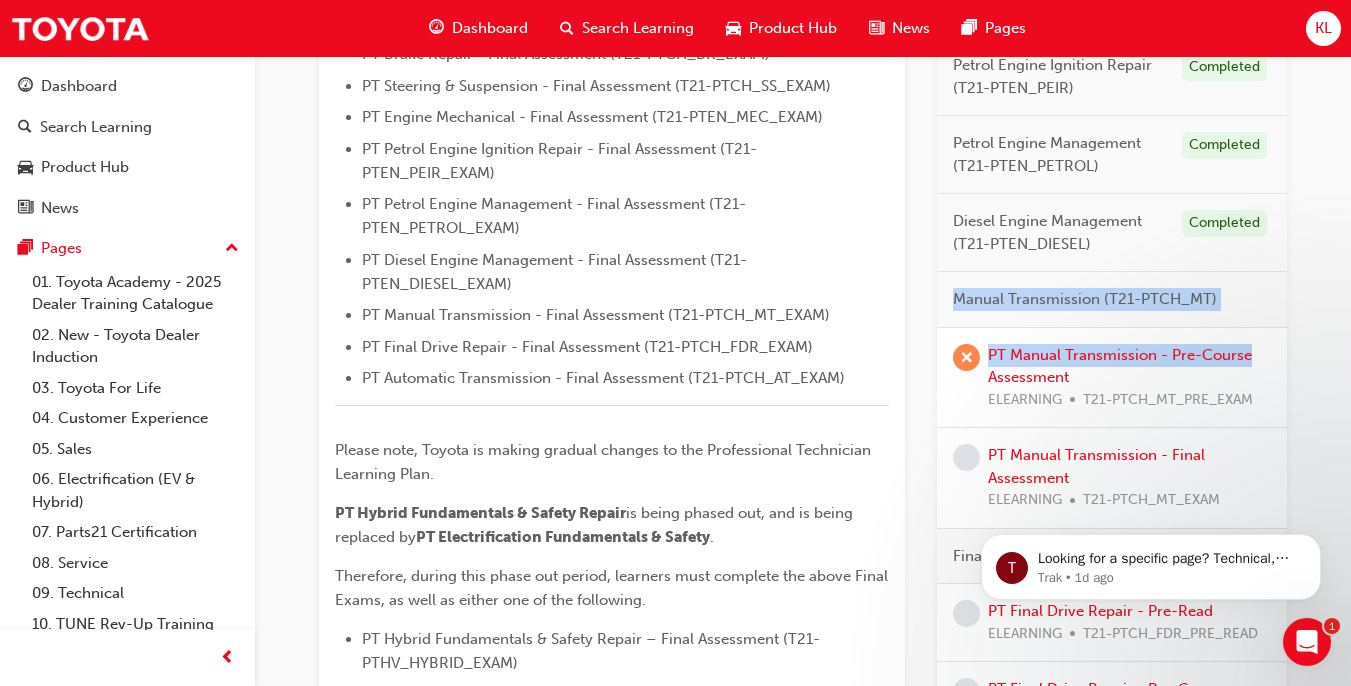 click on "Professional Technician Certification   Learning search page Learning plan detail page Professional Technician Certification   Learning search page Learning plan detail page Technical PT_PTC LIVE Available only to those who are    certified in Service Technician   . Certification In order to become certified in the  Professional Technician Certification , you must have successfully completed the following learning resources: PT Fundamentals of Repair - Final Assessment (T21-PTFOR_EXAM) PT Electrical Fundamentals - Final Assessment (T21-PTEL_EF_EXAM) PT System Repair - Final Assessment (T21-PTEL_SR_EXAM) PT Brake Repair - Final Assessment (T21-PTCH_BR_EXAM) PT Steering & Suspension - Final Assessment (T21-PTCH_SS_EXAM) PT Engine Mechanical - Final Assessment (T21-PTEN_MEC_EXAM) PT Petrol Engine Ignition Repair - Final Assessment (T21-PTEN_PEIR_EXAM) PT Petrol Engine Management - Final Assessment (T21-PTEN_PETROL_EXAM) PT Diesel Engine Management - Final Assessment (T21-PTEN_DIESEL_EXAM) ﻿ . Learning Plan /" at bounding box center (803, 294) 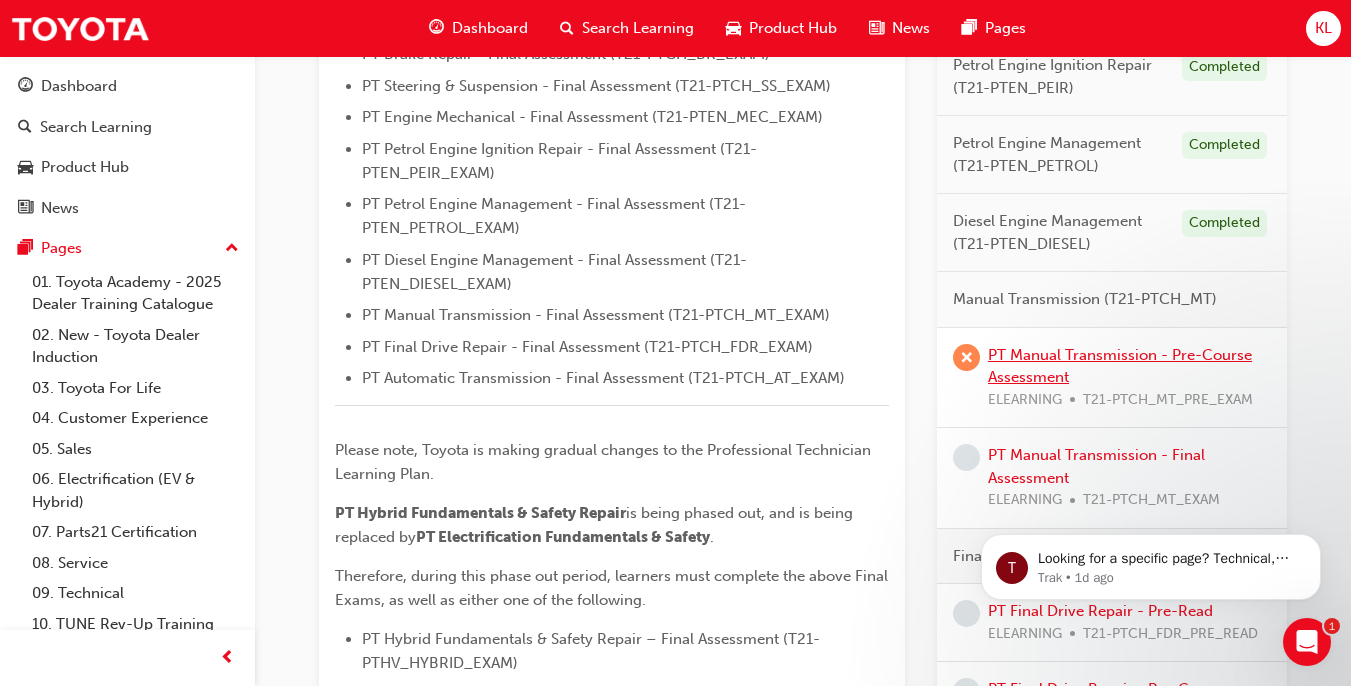 click on "PT Manual Transmission - Pre-Course Assessment" at bounding box center (1120, 366) 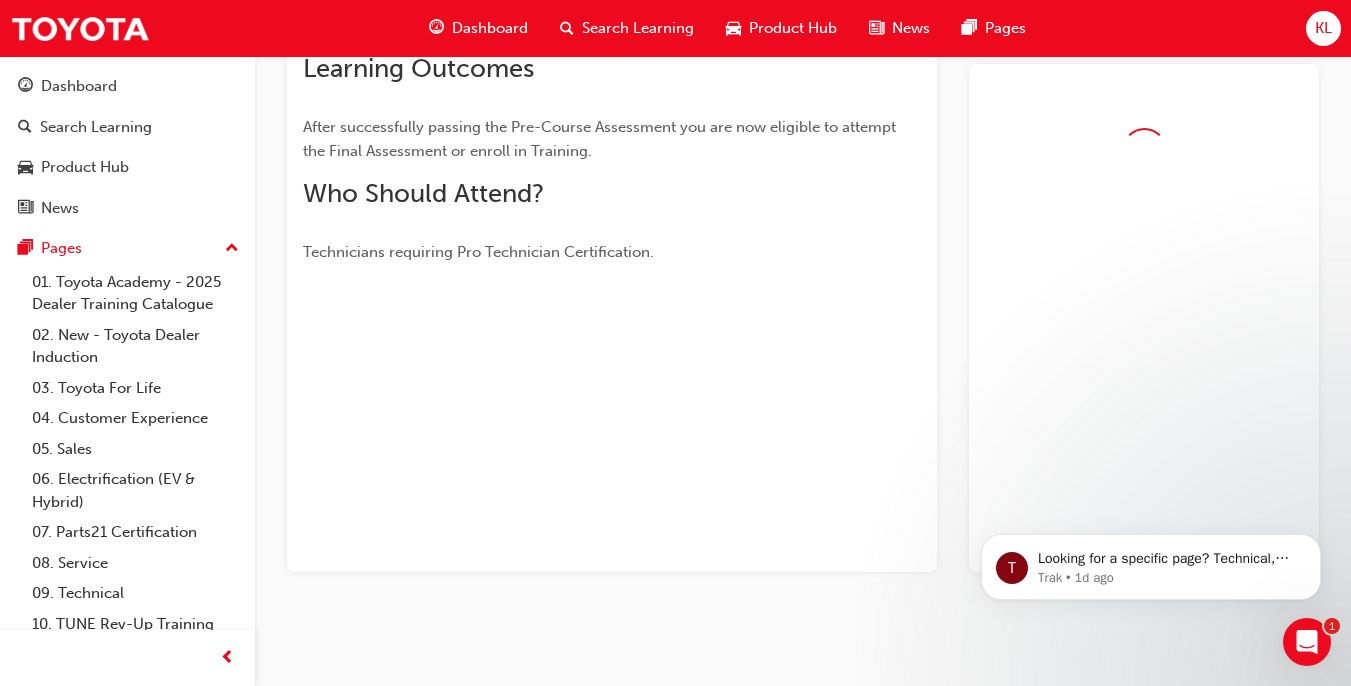 scroll, scrollTop: 384, scrollLeft: 0, axis: vertical 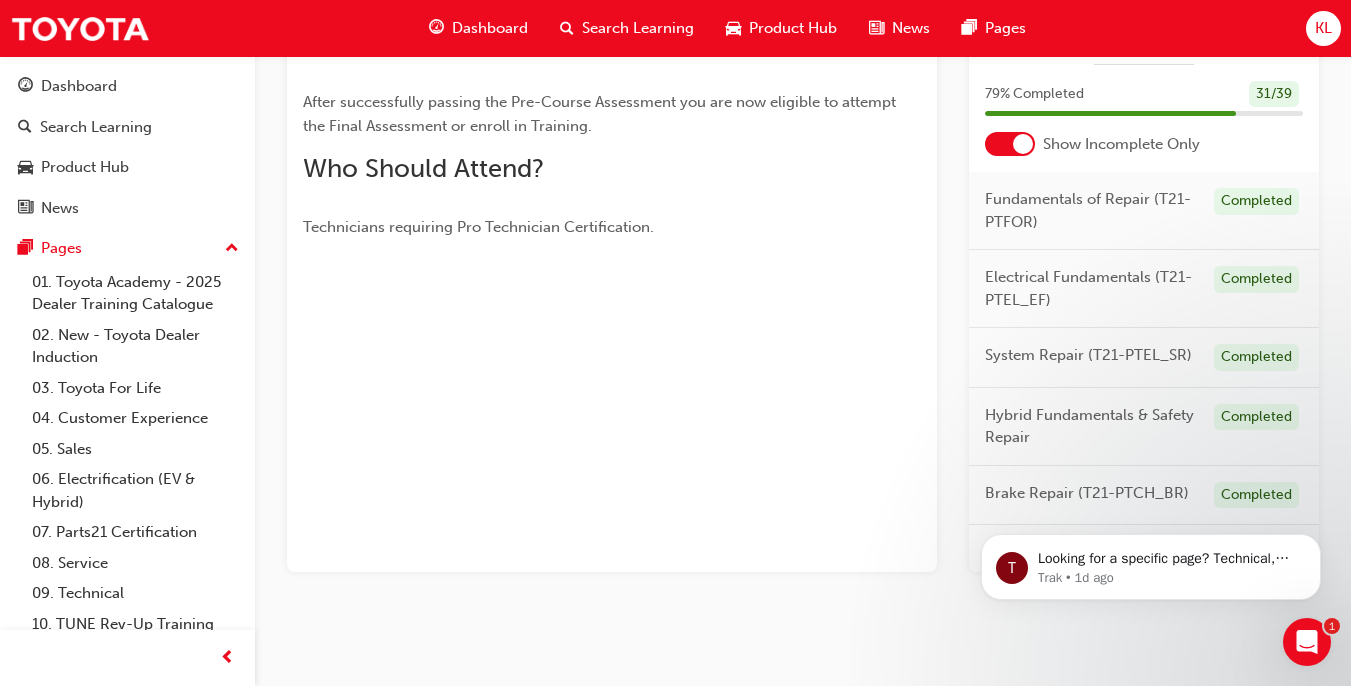 click on "PT Manual Transmission - Pre-Course Assessment eLearning Stream:   Technical 0 T21-PTCH_MT_PRE_EXAM You've met the eligibility requirements for this learning resource. Show details Overview The Manual Transmission Pre-Course Assessment module is designed to test your learning and understanding of the module. Learning Outcomes After successfully passing the Pre-Course Assessment you are now eligible to attempt the Final Assessment or enroll in Training. Who Should Attend? Technicians requiring Pro Technician Certification. Launch eLearning module Learning Plan   Sun 25 Aug 2024 Failed   Sun 25 Aug 2024 Attempted Professional Technician Certification 79 % Completed 31 / 39 Show Incomplete Only Fundamentals of Repair (T21-PTFOR) Completed Electrical Fundamentals (T21-PTEL_EF) Completed System Repair (T21-PTEL_SR) Completed Hybrid Fundamentals & Safety Repair Completed Brake Repair (T21-PTCH_BR) Completed Steering & Suspension (T21-PTCH_SS) Completed Engine Mechanical (T21-PTEN_MEC) Completed Completed" at bounding box center [803, 170] 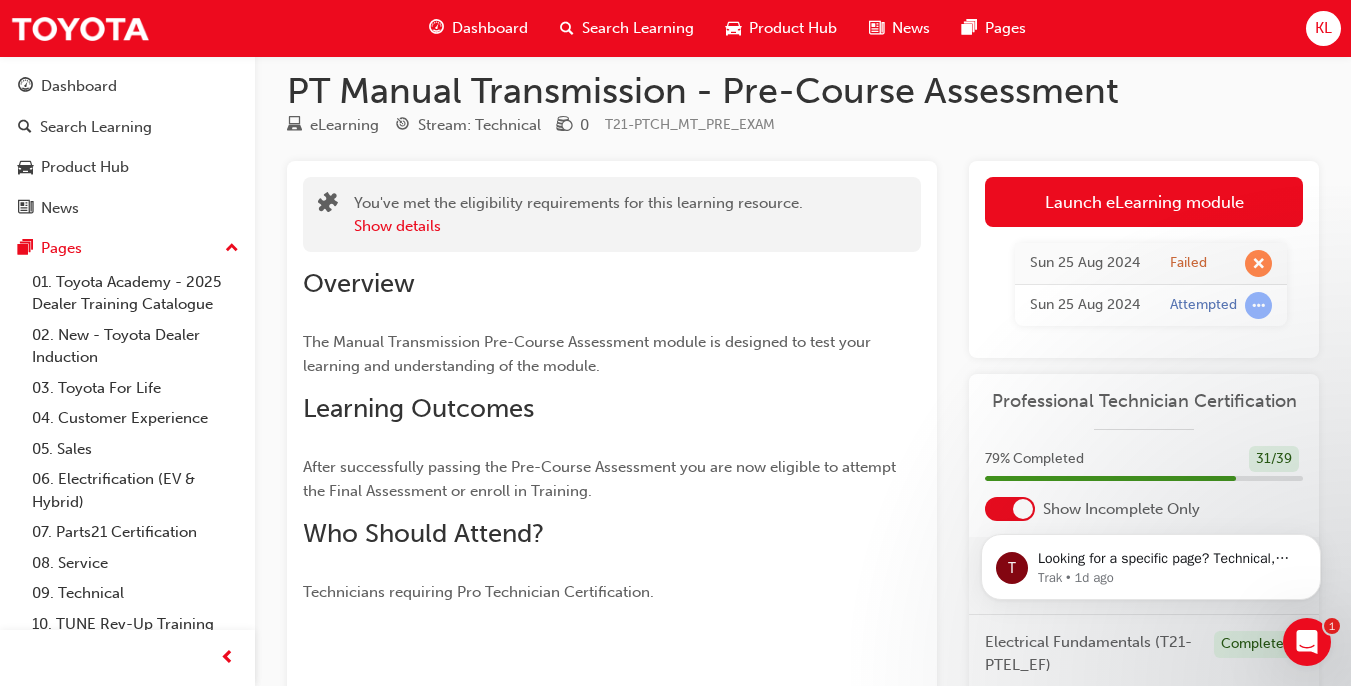 scroll, scrollTop: 0, scrollLeft: 0, axis: both 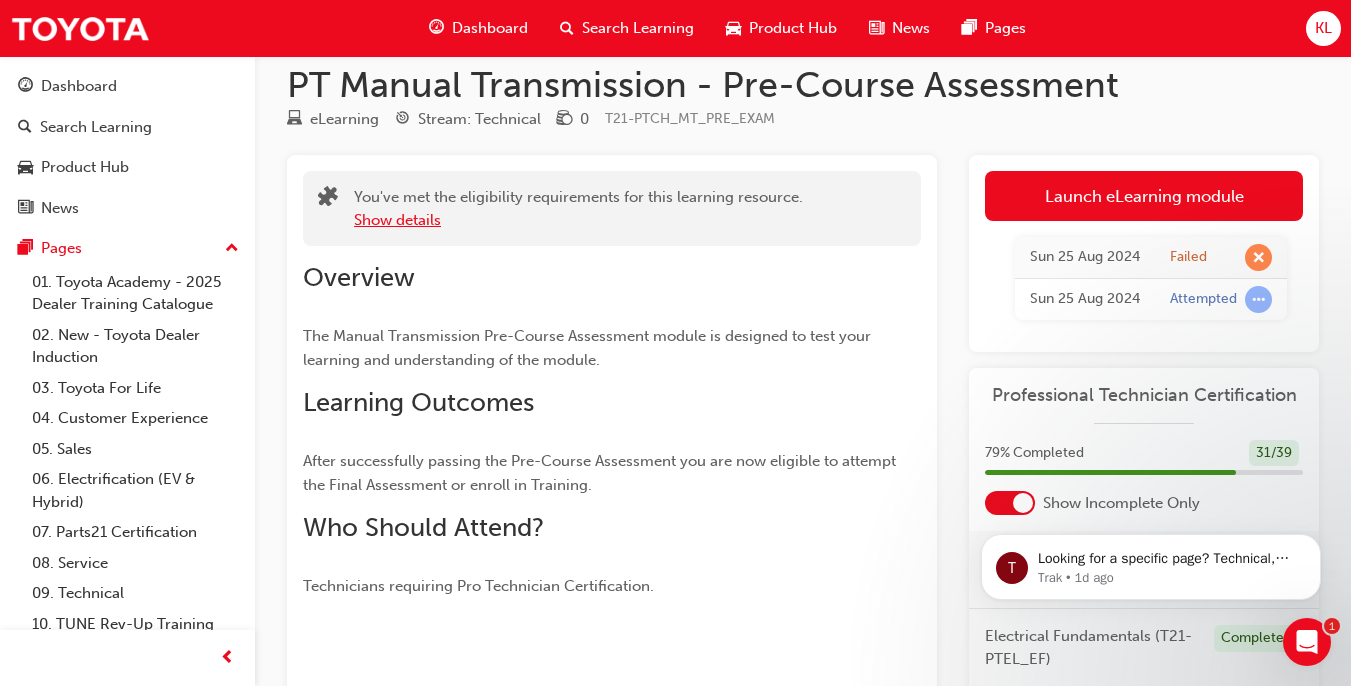 click on "Show details" at bounding box center (397, 220) 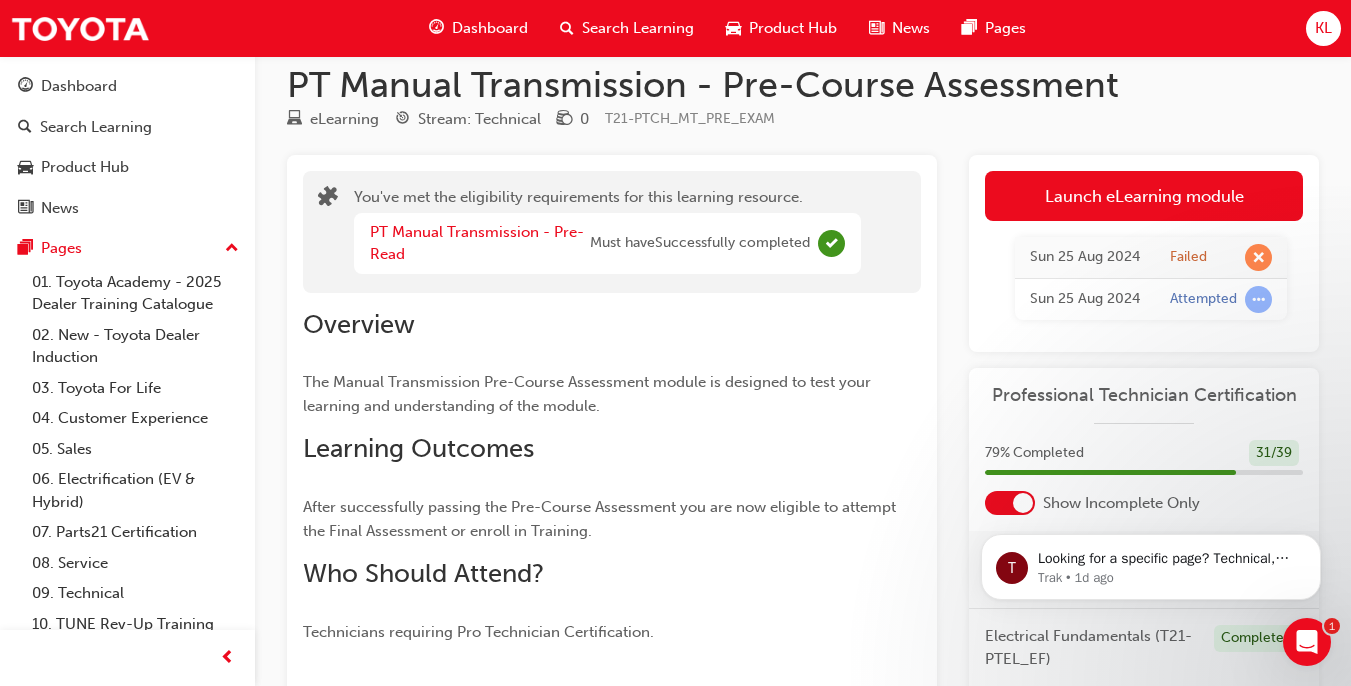 click on "PT Manual Transmission - Pre-Read Must have  Successfully completed" at bounding box center (590, 243) 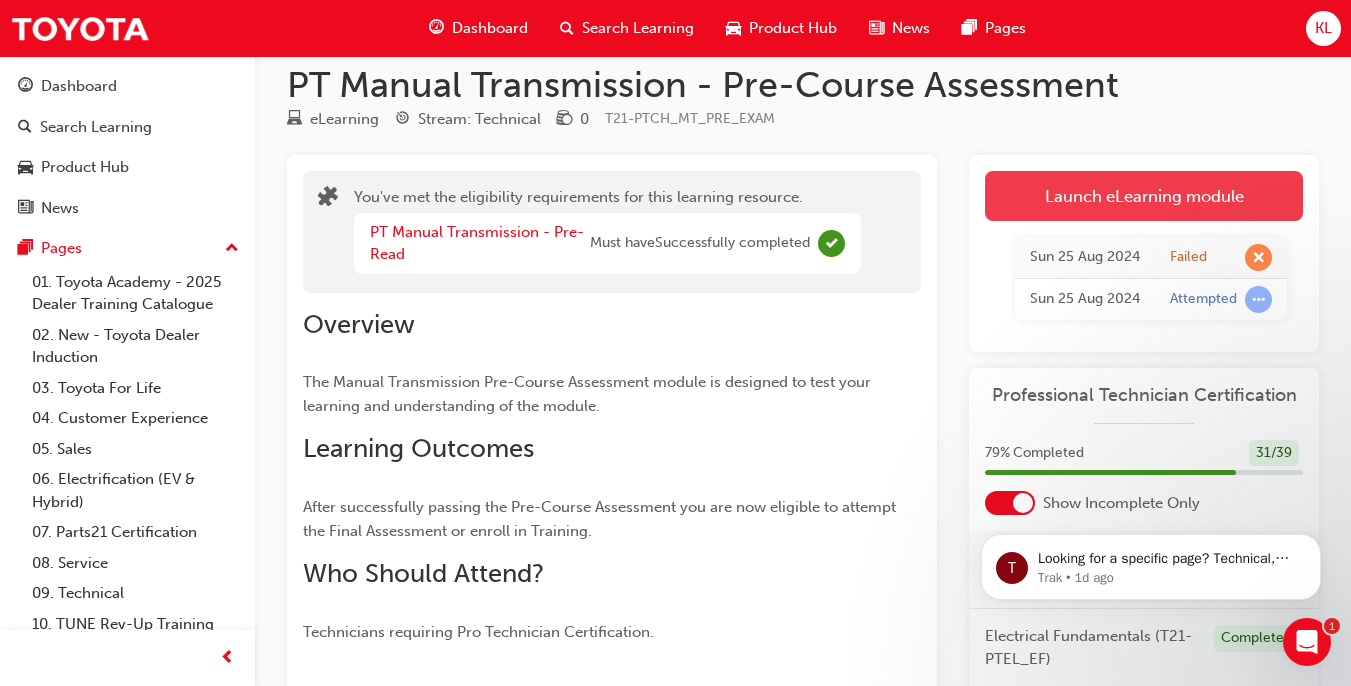 click on "Launch eLearning module" at bounding box center [1144, 196] 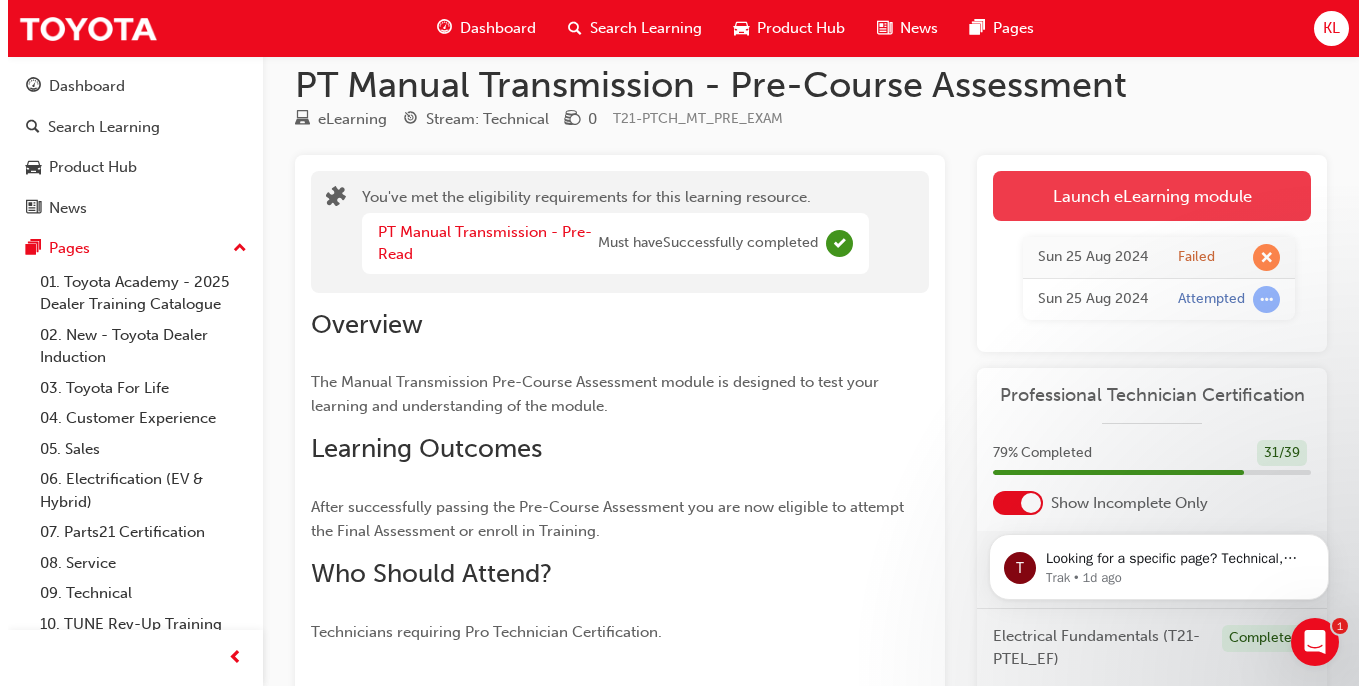 scroll, scrollTop: 0, scrollLeft: 0, axis: both 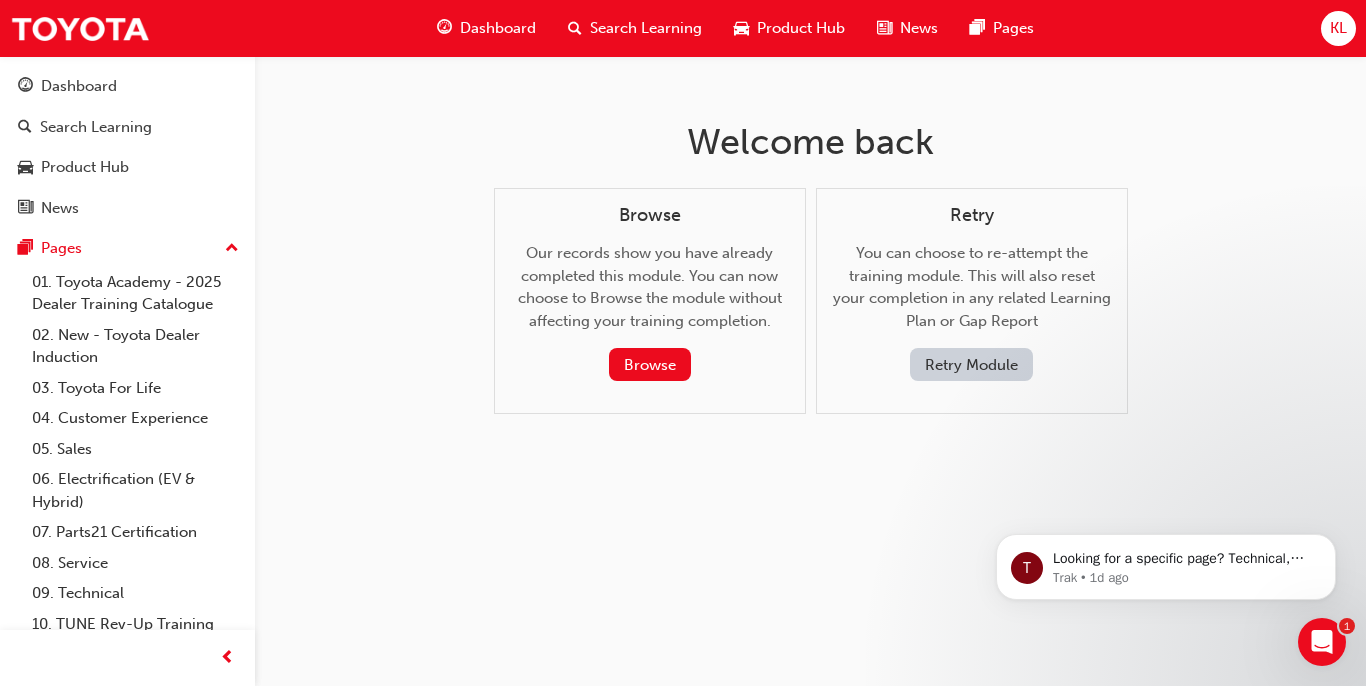 click on "Retry Module" at bounding box center [971, 364] 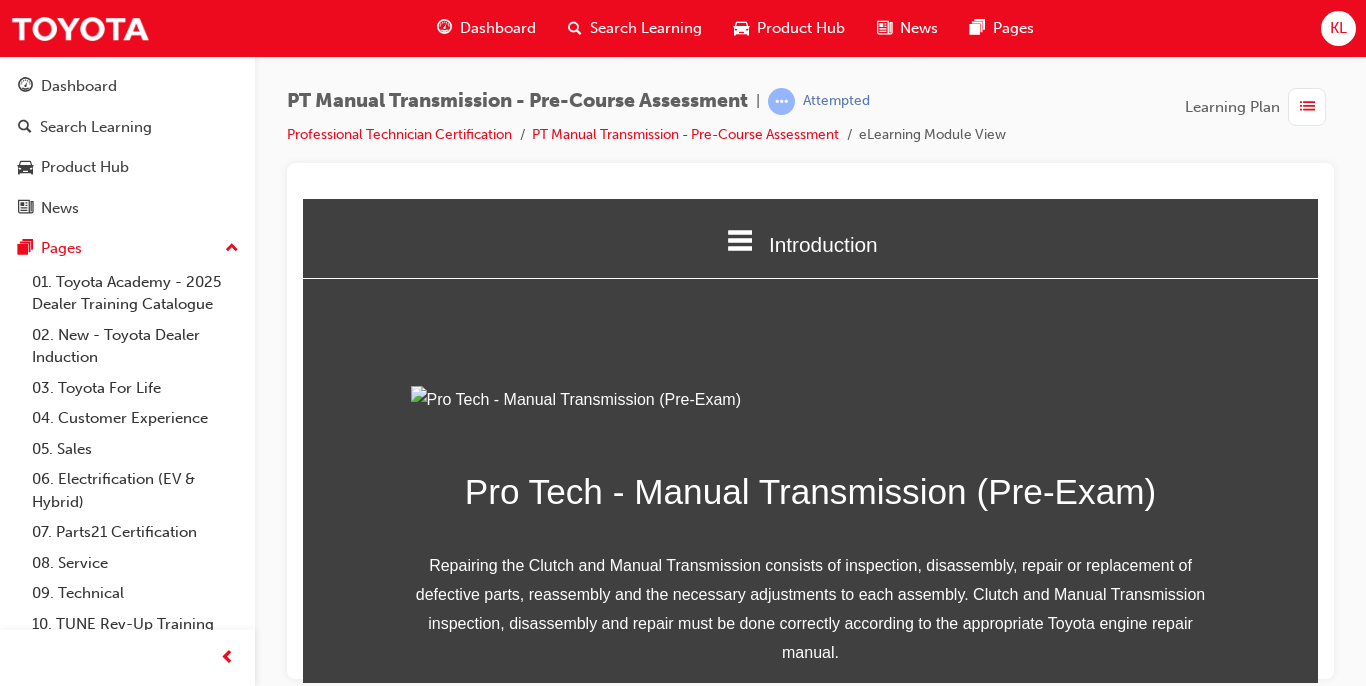 scroll, scrollTop: 0, scrollLeft: 0, axis: both 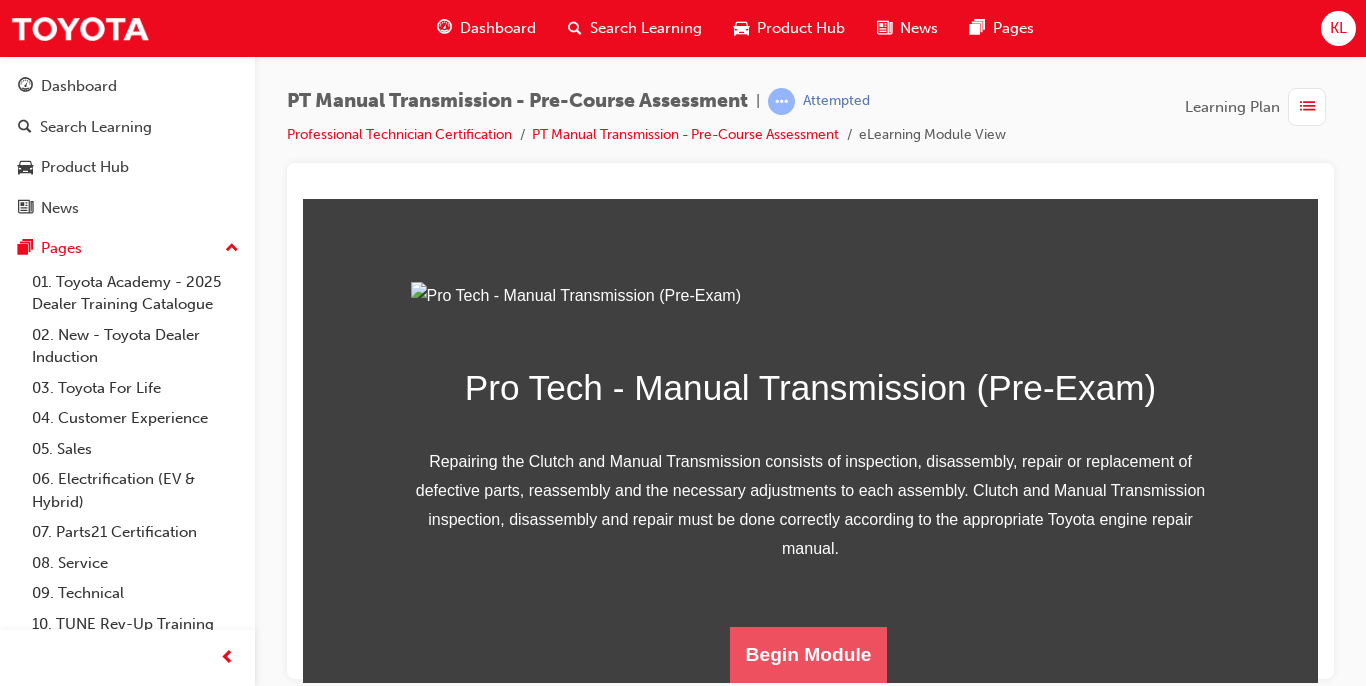 click on "Begin Module" at bounding box center [809, 654] 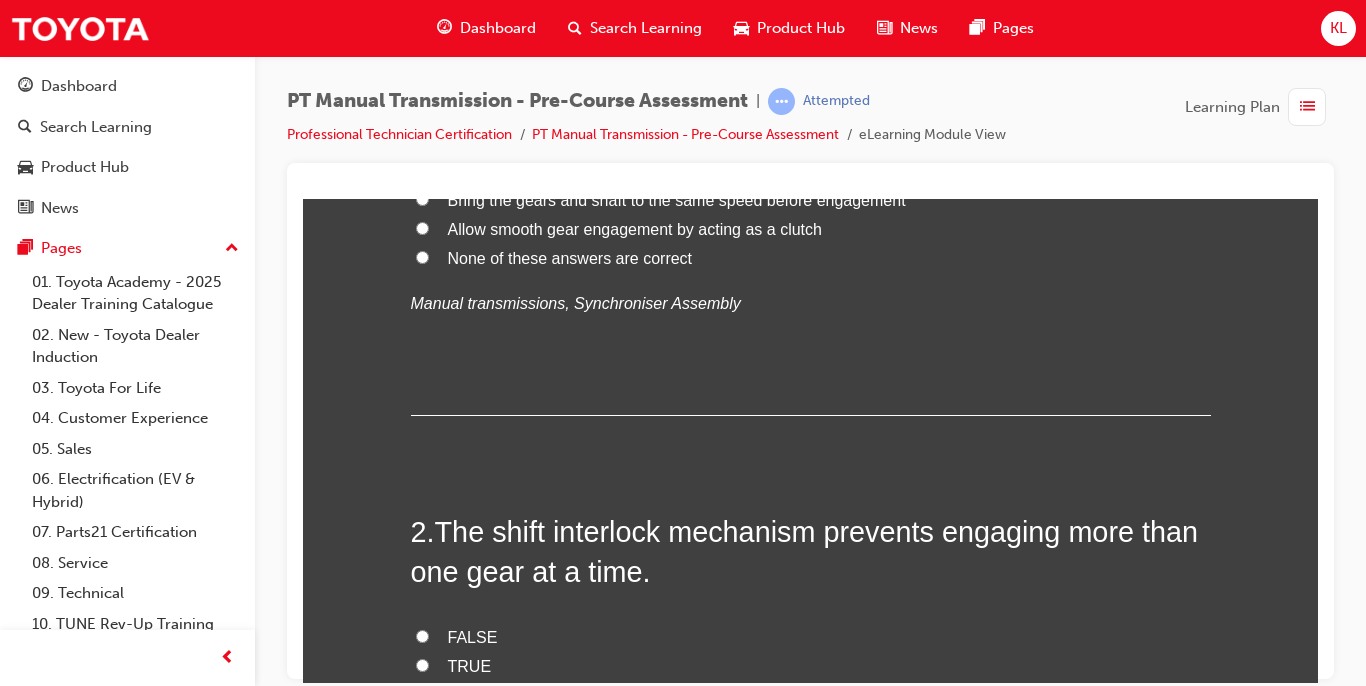 scroll, scrollTop: 0, scrollLeft: 0, axis: both 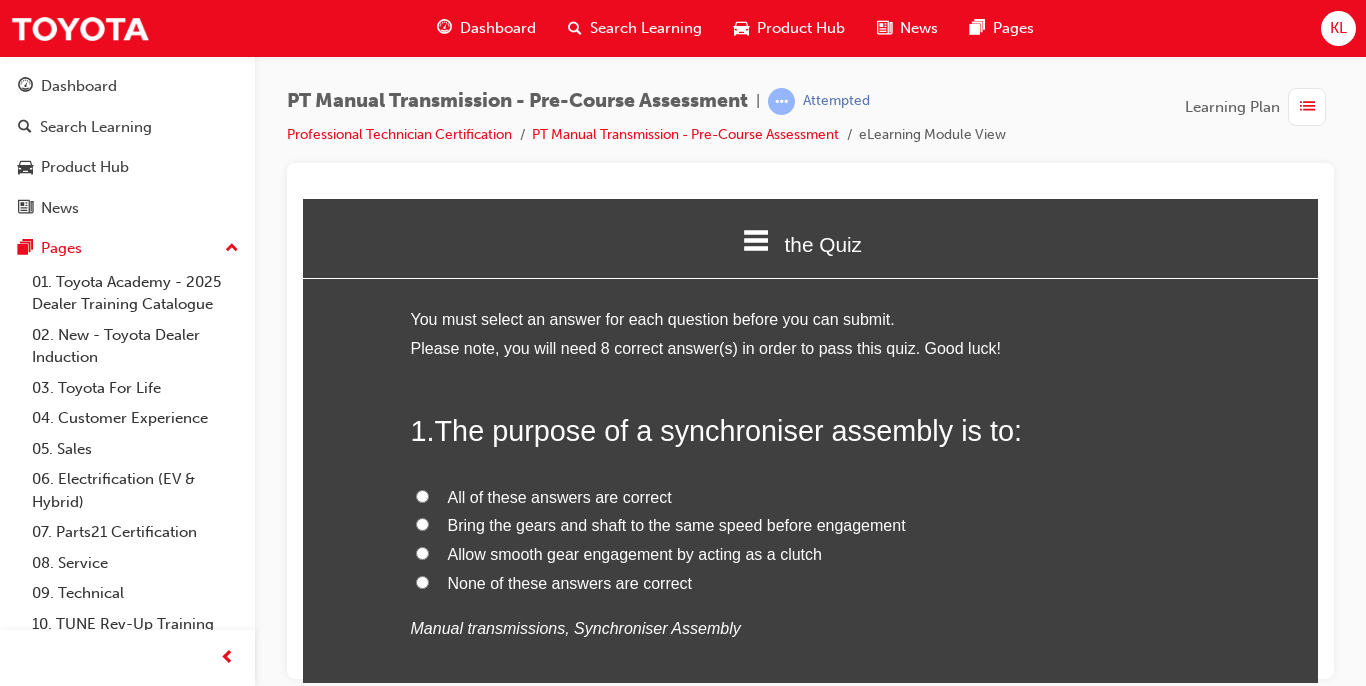 click on "The purpose of a synchroniser assembly is to:" at bounding box center (728, 430) 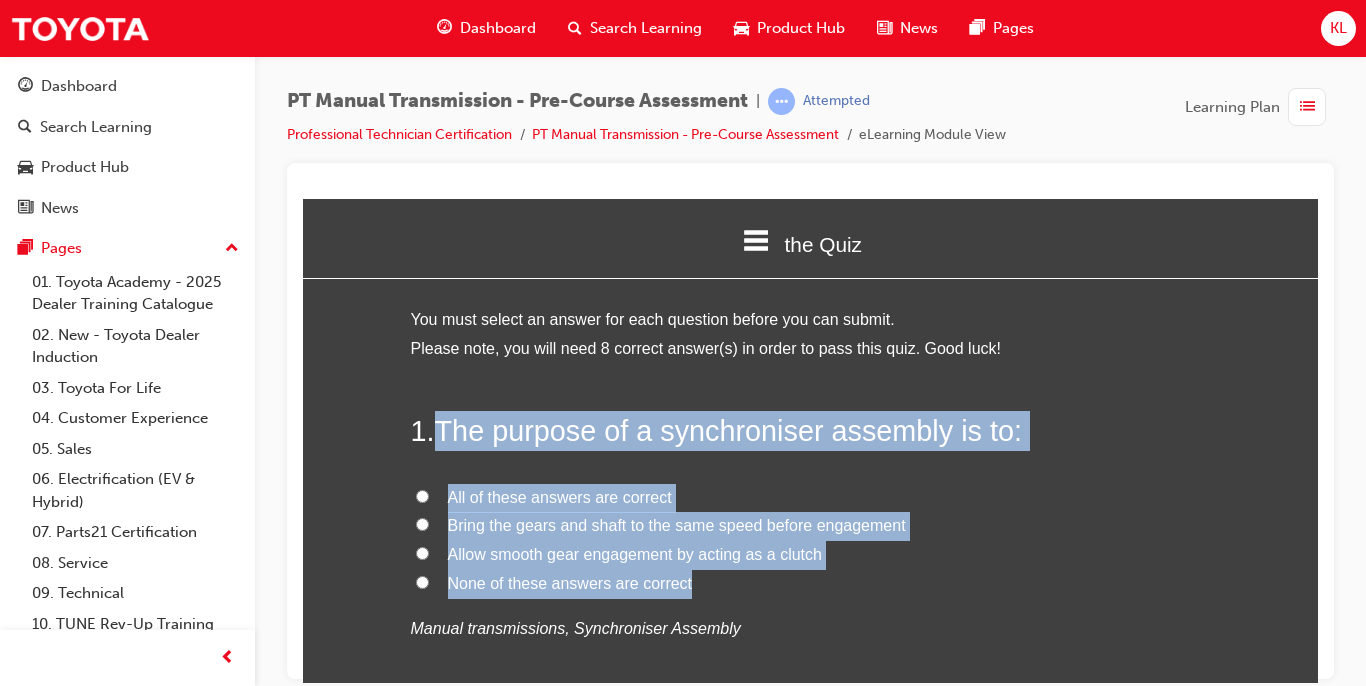 drag, startPoint x: 435, startPoint y: 423, endPoint x: 684, endPoint y: 575, distance: 291.7276 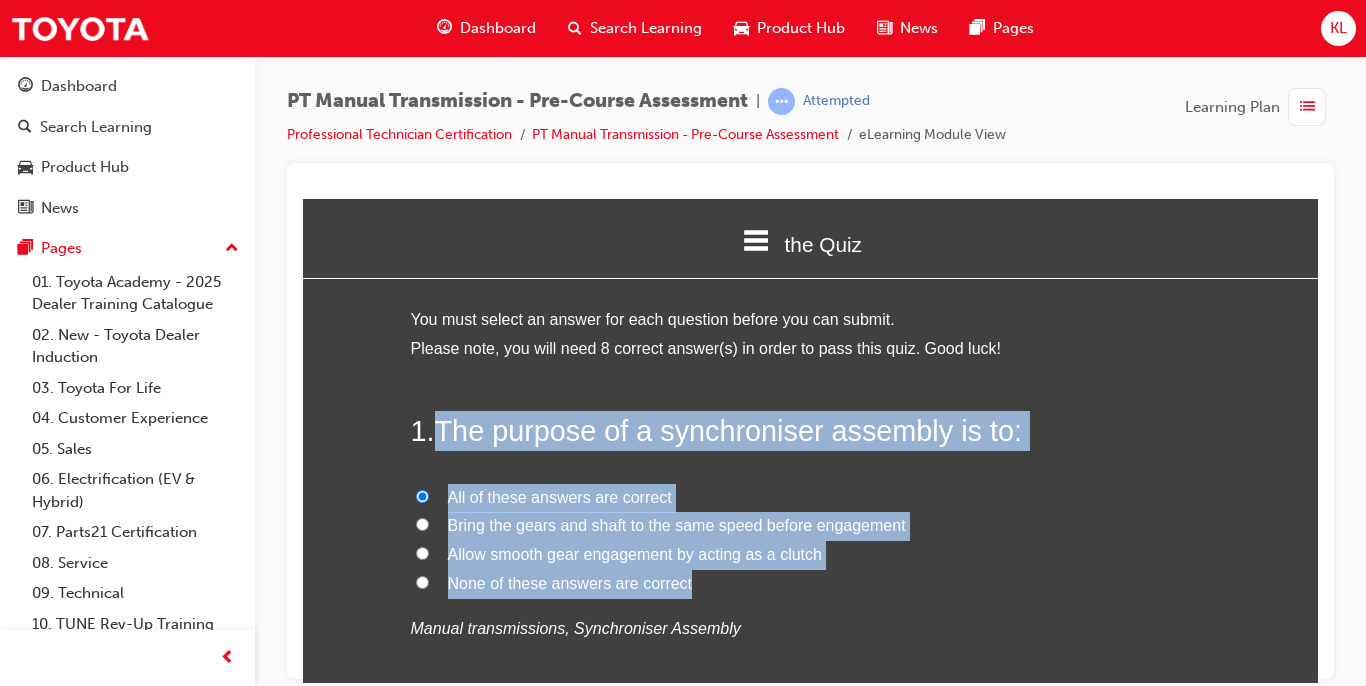 radio on "true" 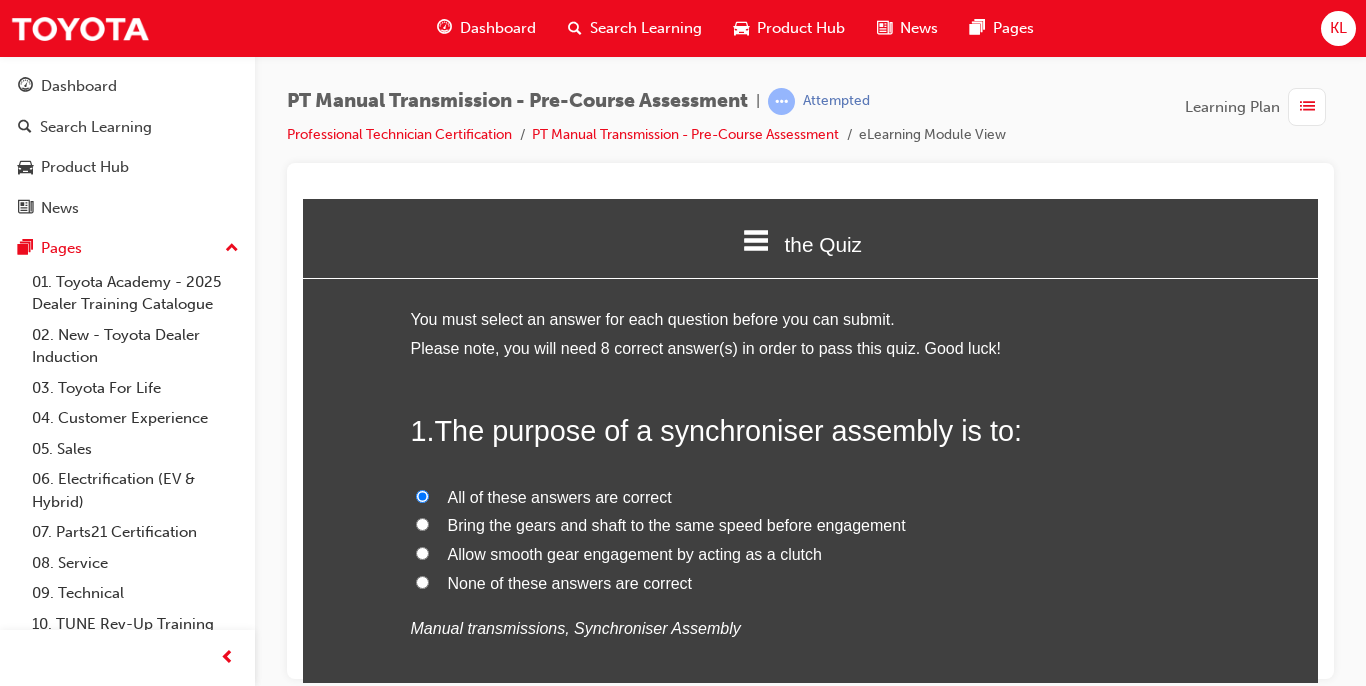 click on "1 .  The purpose of a synchroniser assembly is to: All of these answers are correct Bring the gears and shaft to the same speed before engagement Allow smooth gear engagement by acting as a clutch None of these answers are correct
Manual transmissions, Synchroniser Assembly" at bounding box center (811, 574) 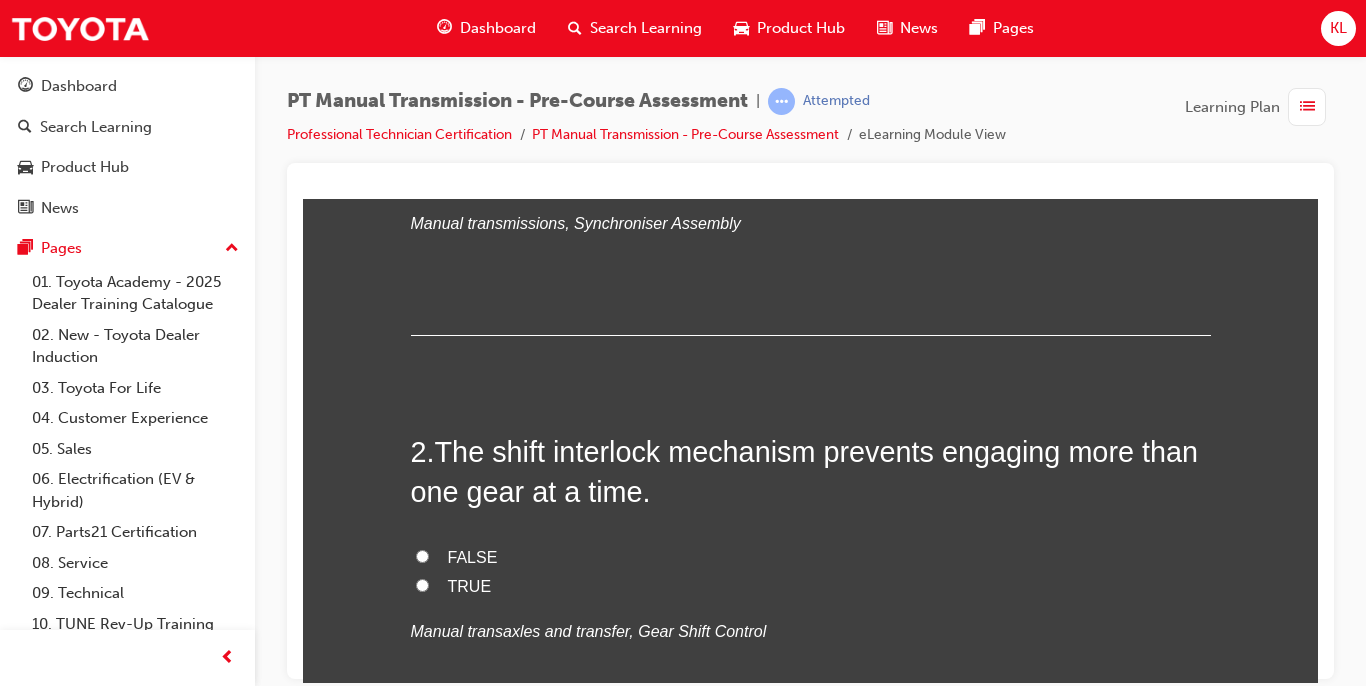 scroll, scrollTop: 440, scrollLeft: 0, axis: vertical 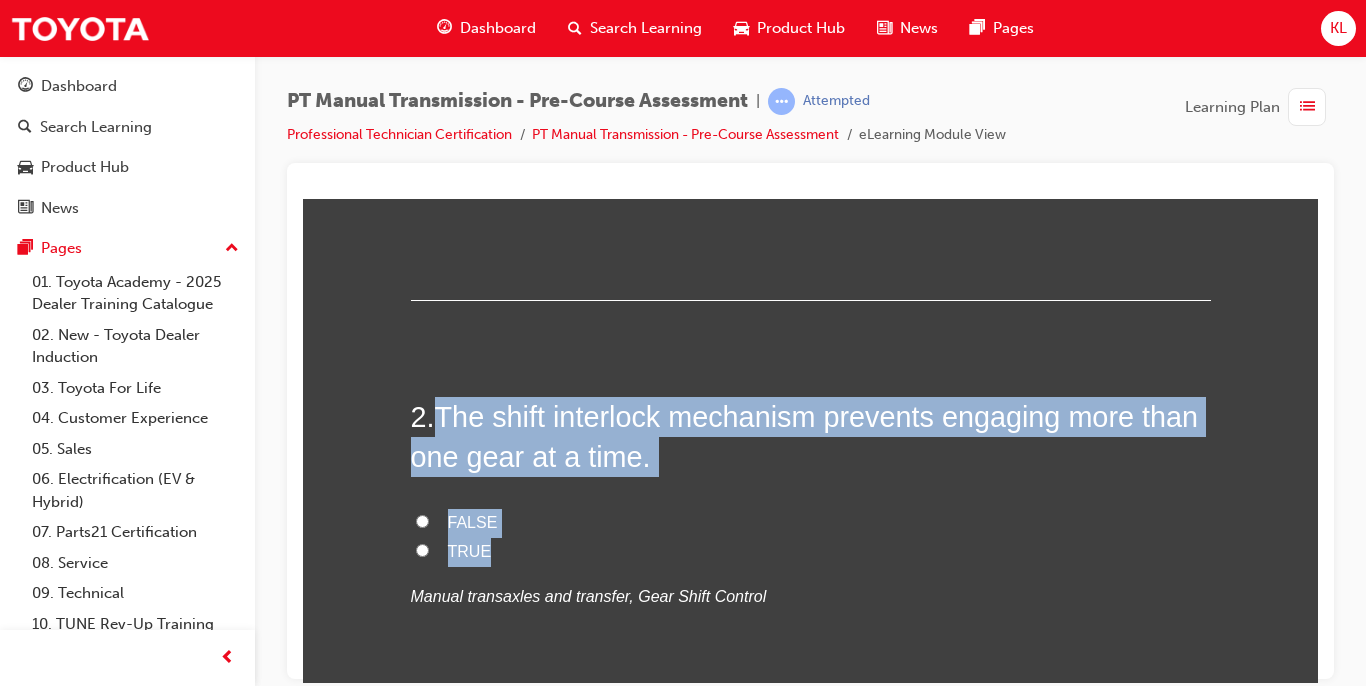 drag, startPoint x: 430, startPoint y: 405, endPoint x: 529, endPoint y: 551, distance: 176.40012 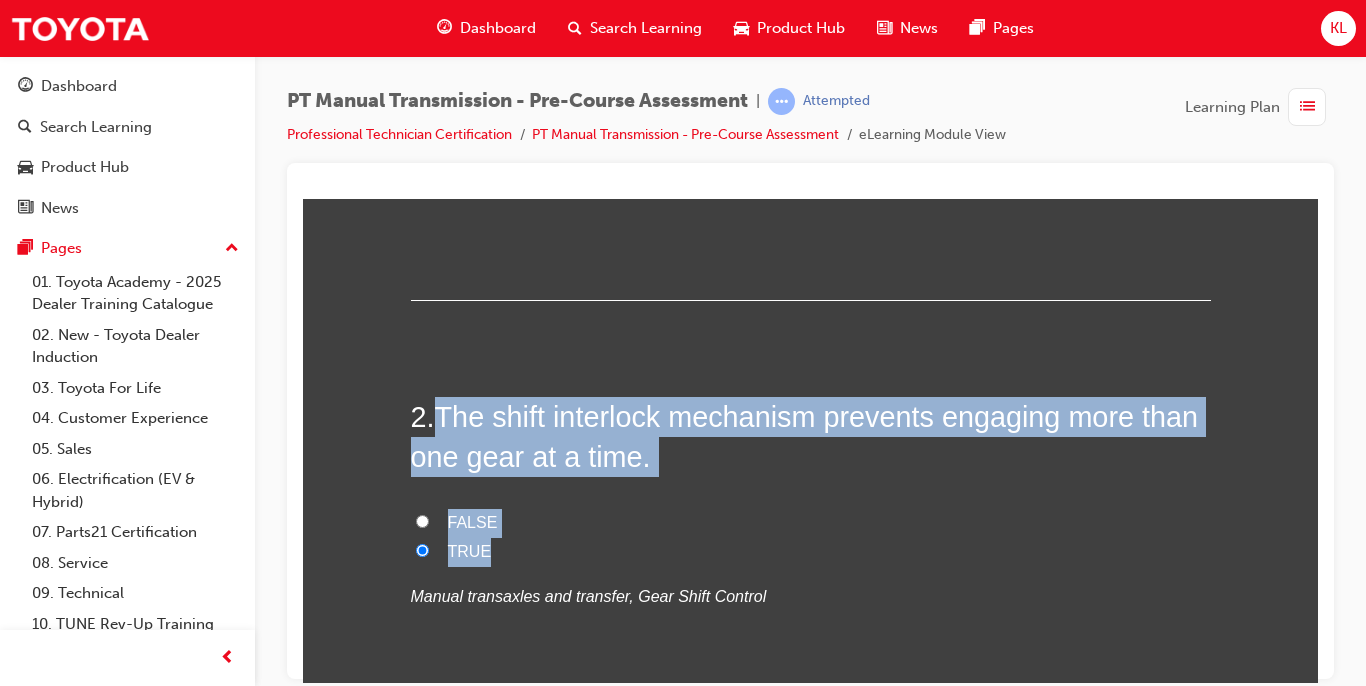 radio on "true" 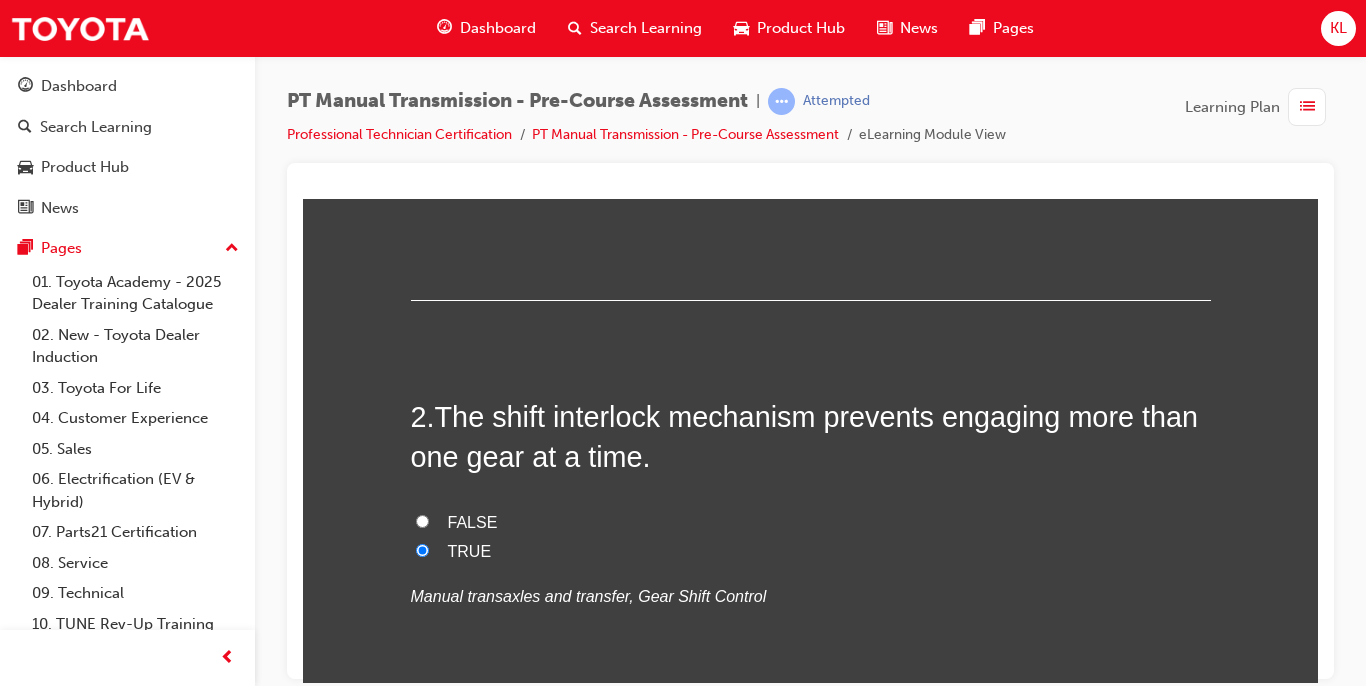 click on "Manual transaxles and transfer, Gear Shift Control" at bounding box center [589, 595] 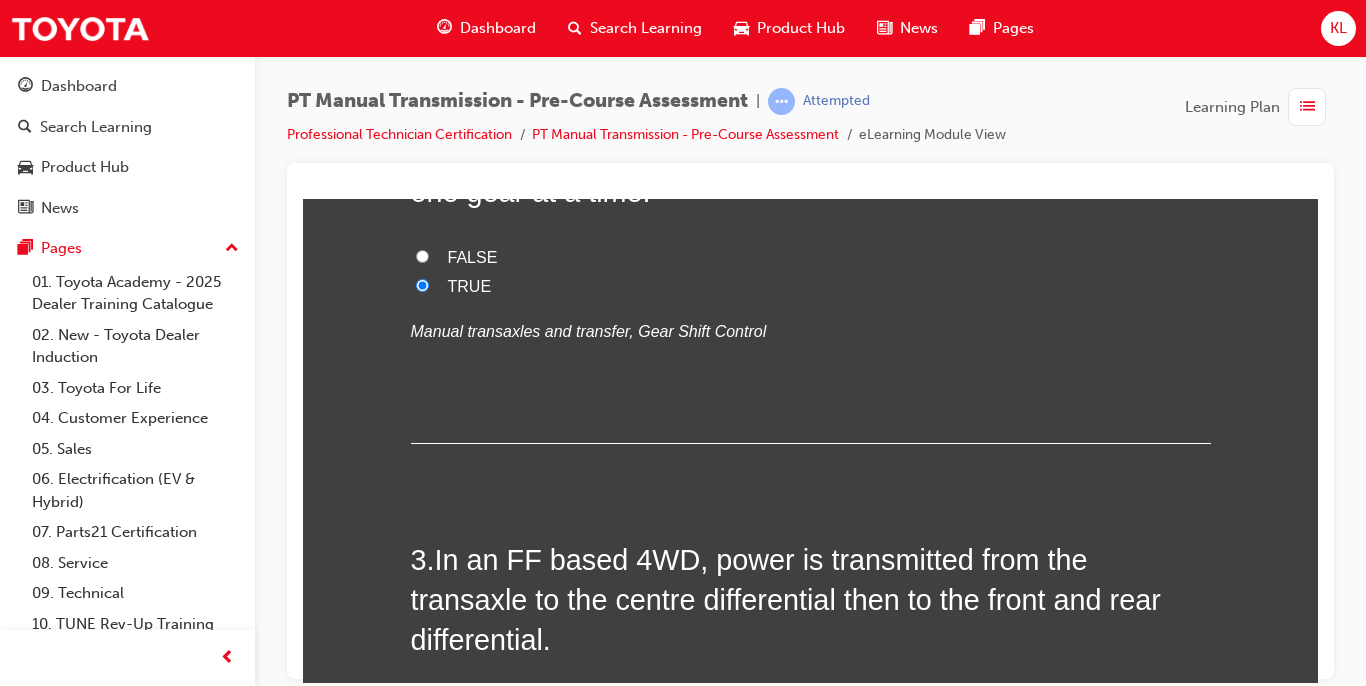 scroll, scrollTop: 880, scrollLeft: 0, axis: vertical 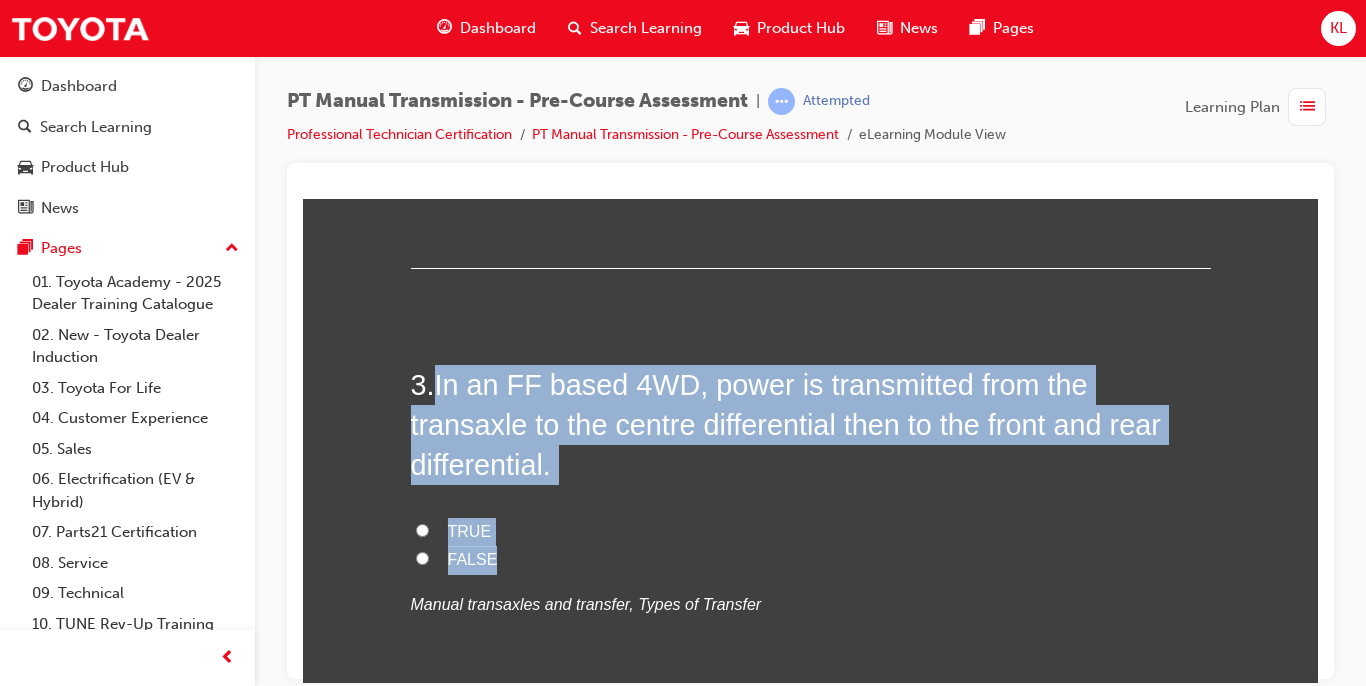drag, startPoint x: 433, startPoint y: 378, endPoint x: 525, endPoint y: 522, distance: 170.88008 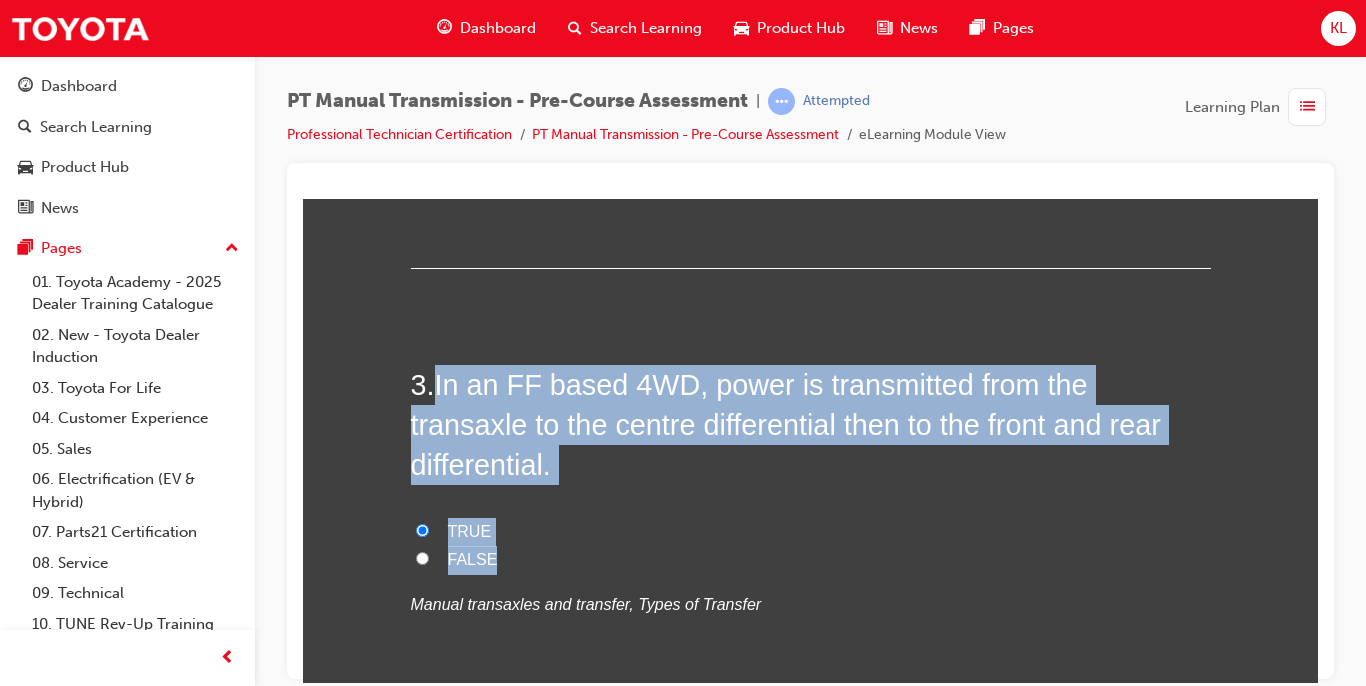 radio on "true" 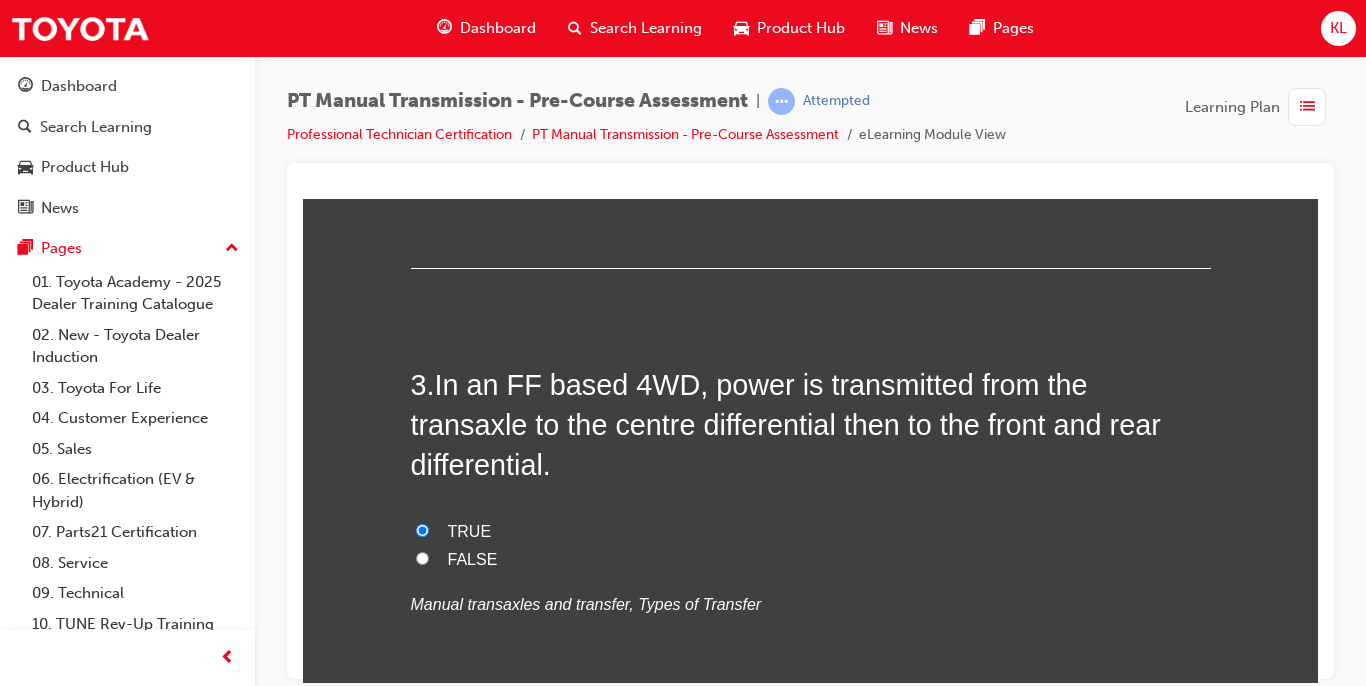 click on "3 .  In an FF based 4WD, power is transmitted from the transaxle to the centre differential then to the front and rear differential. TRUE FALSE
Manual transaxles and transfer, Types of Transfer" at bounding box center [811, 540] 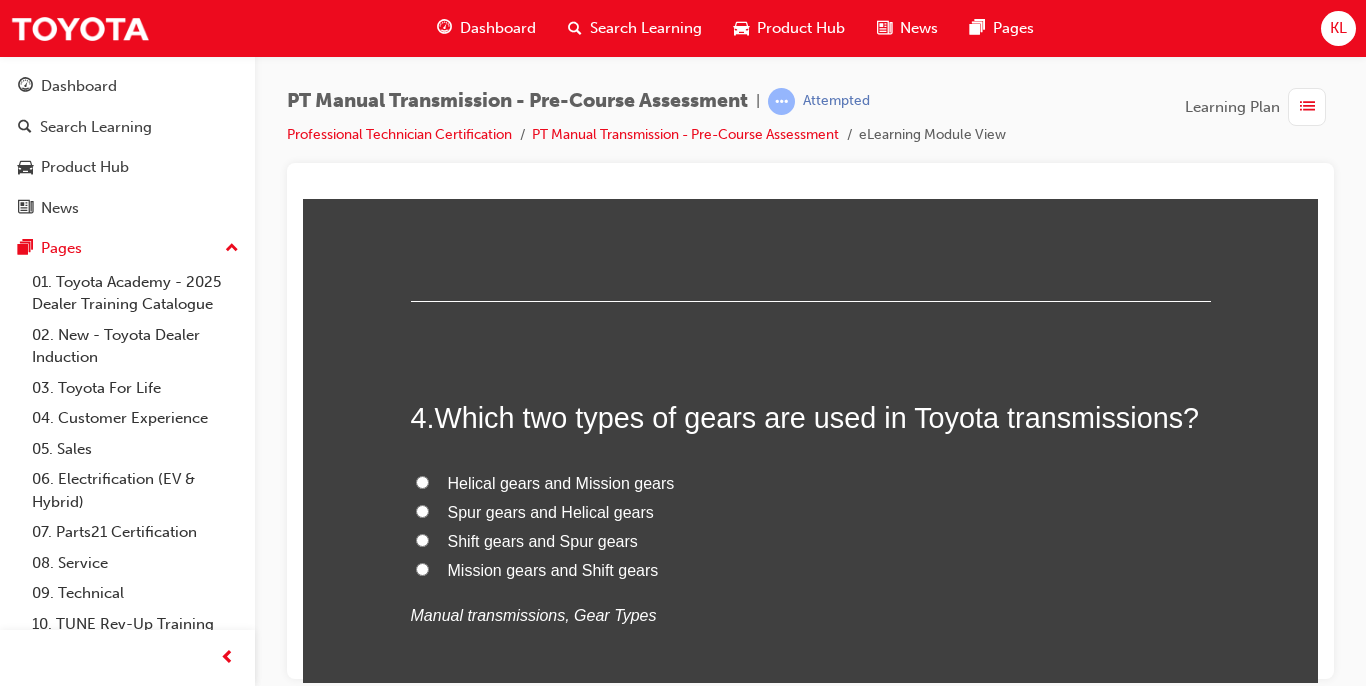 scroll, scrollTop: 1320, scrollLeft: 0, axis: vertical 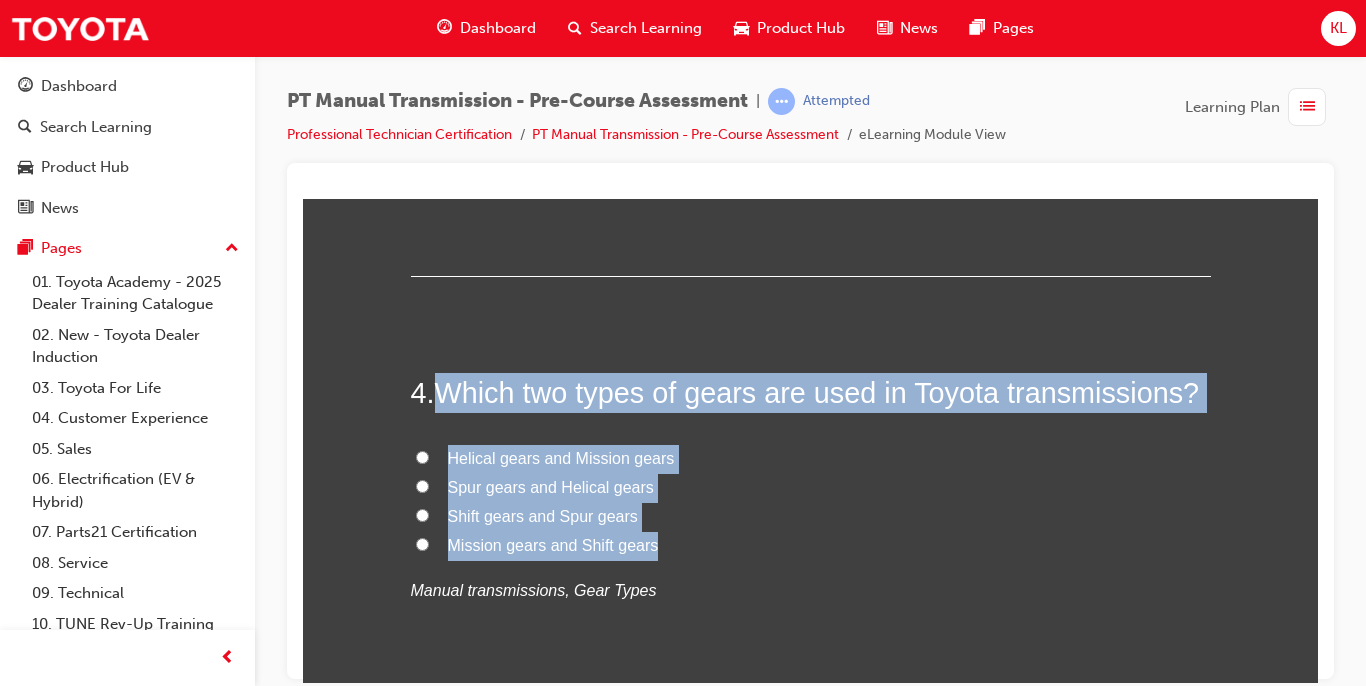 drag, startPoint x: 429, startPoint y: 345, endPoint x: 673, endPoint y: 504, distance: 291.23358 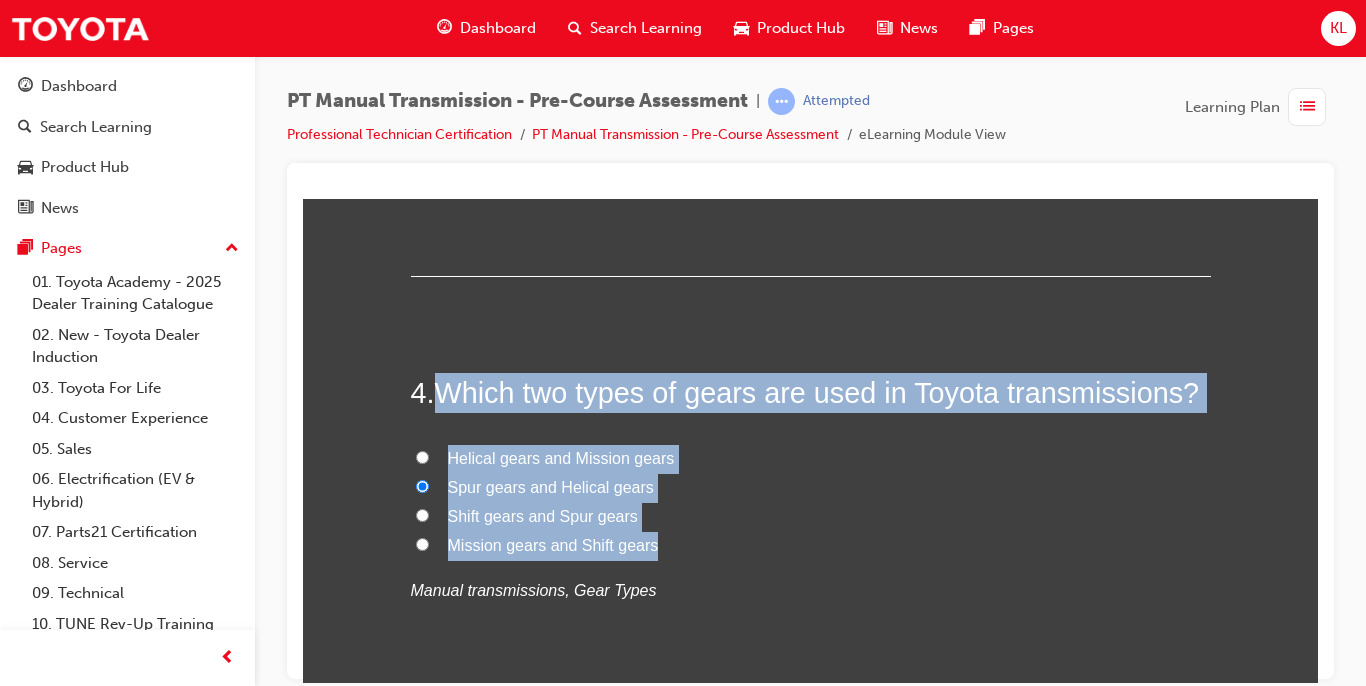 radio on "true" 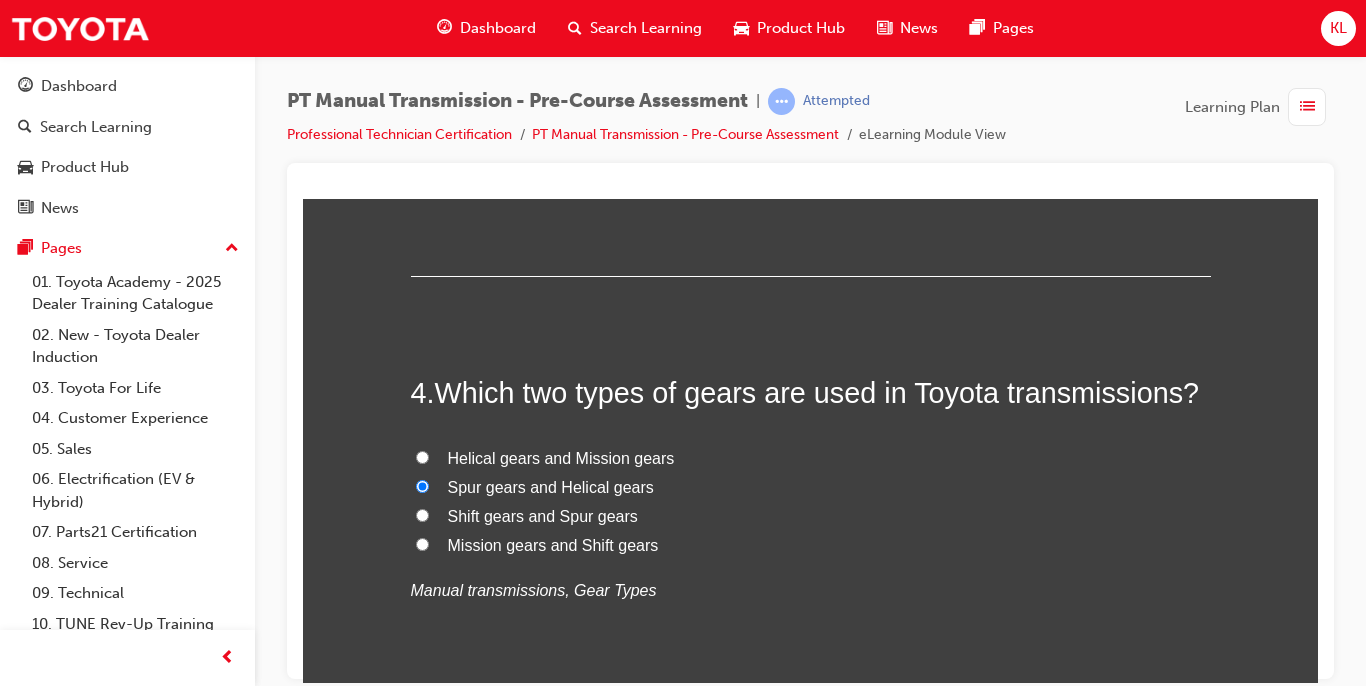 click on "4 .  Which two types of gears are used in Toyota transmissions? Helical gears and Mission gears Spur gears and Helical gears Shift gears and Spur gears Mission gears and Shift gears
Manual transmissions, Gear Types" at bounding box center [811, 536] 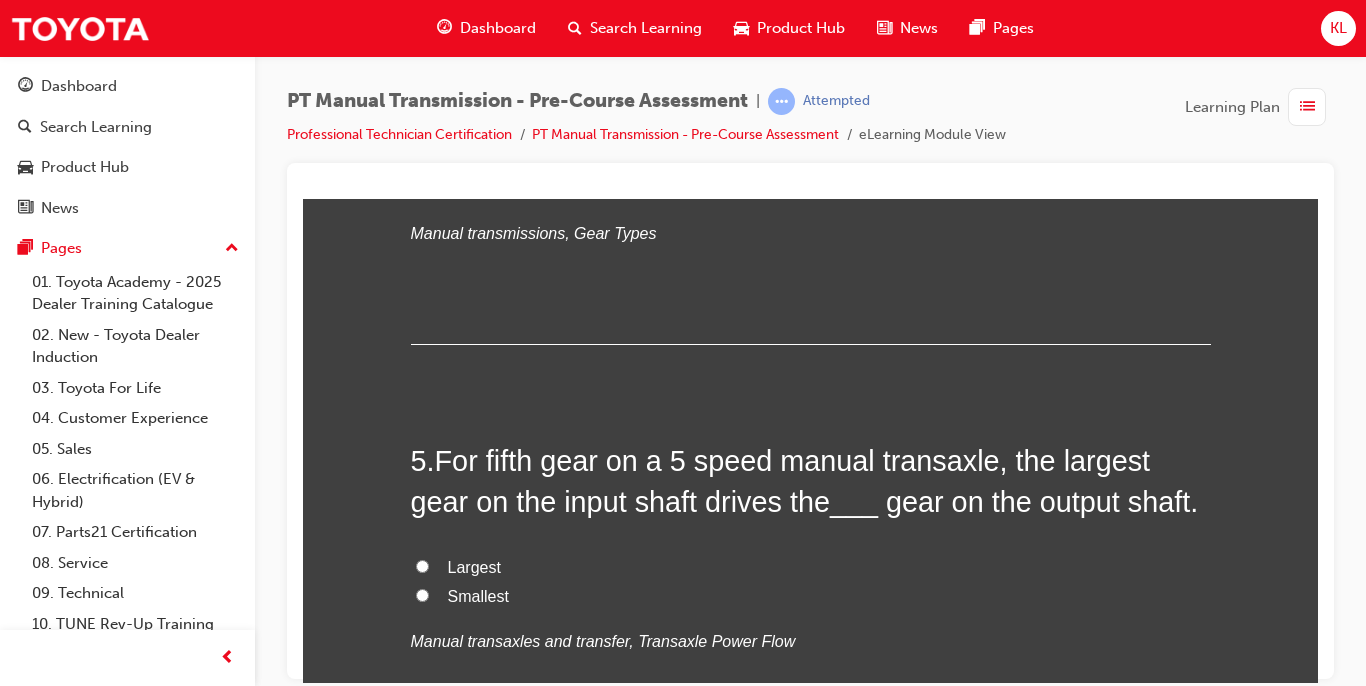 scroll, scrollTop: 1680, scrollLeft: 0, axis: vertical 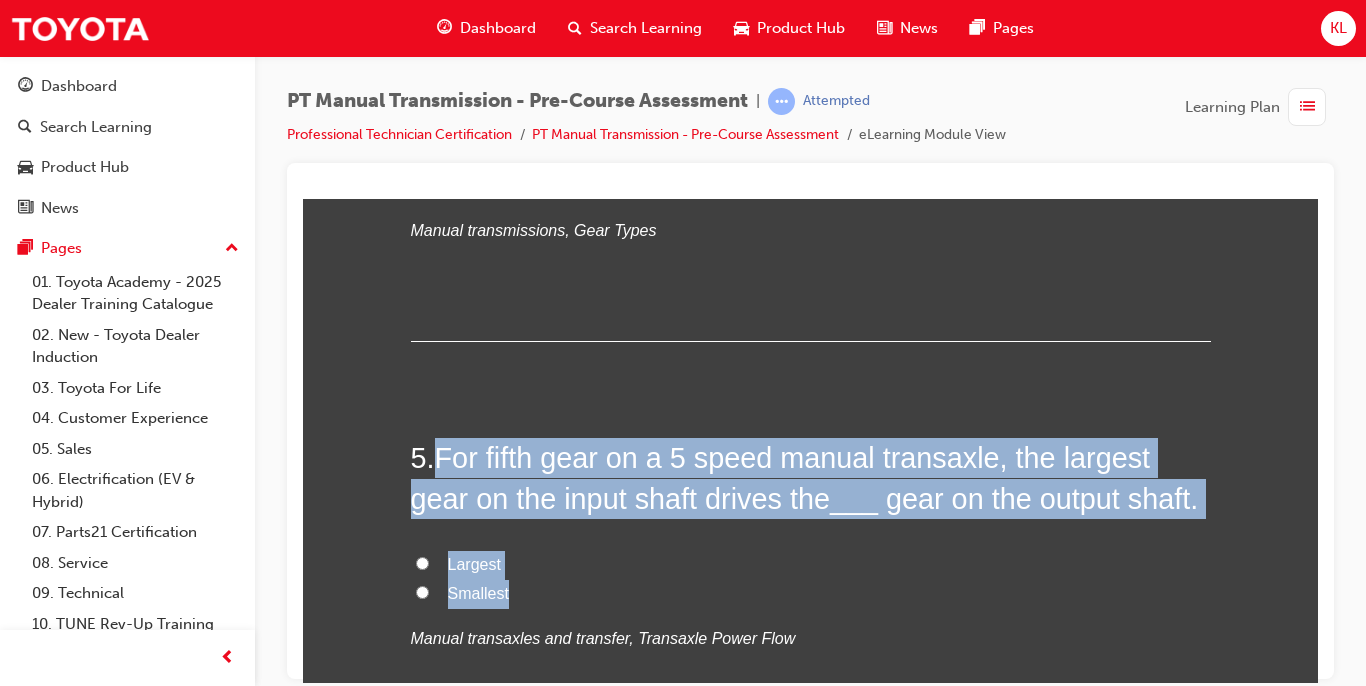 drag, startPoint x: 434, startPoint y: 408, endPoint x: 550, endPoint y: 554, distance: 186.47252 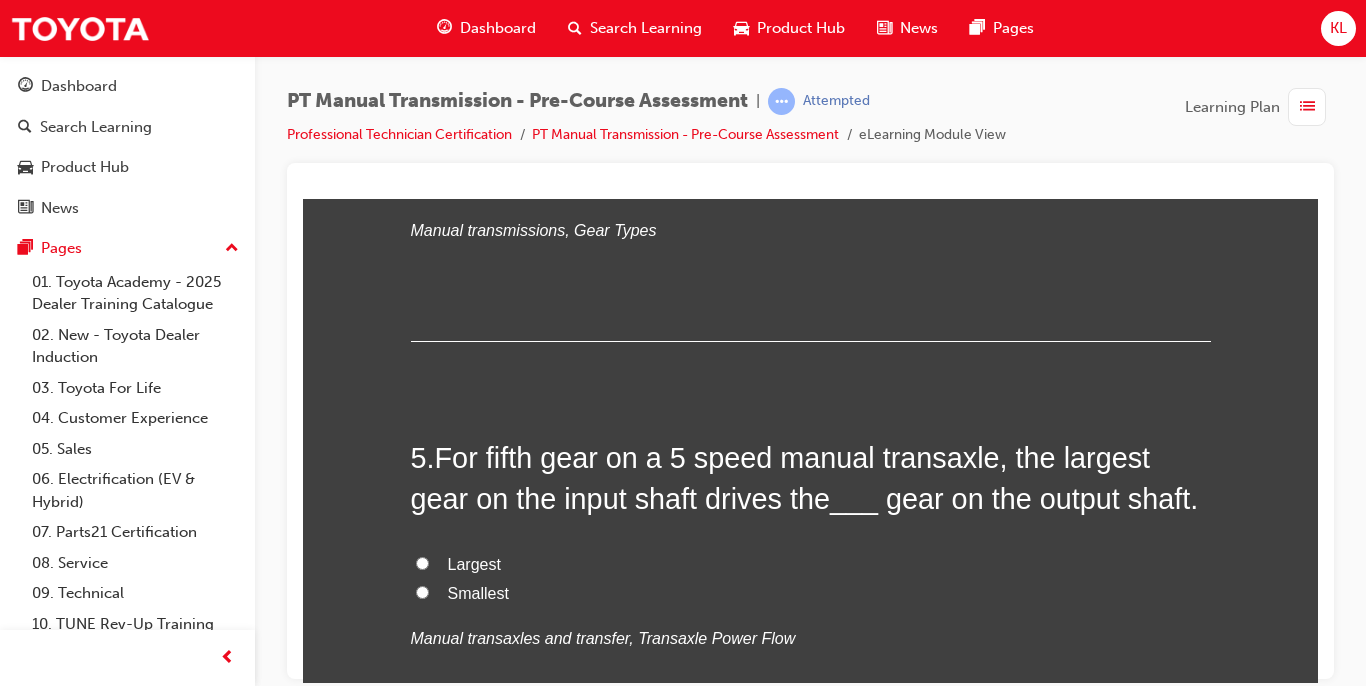 click on "Smallest" at bounding box center (478, 592) 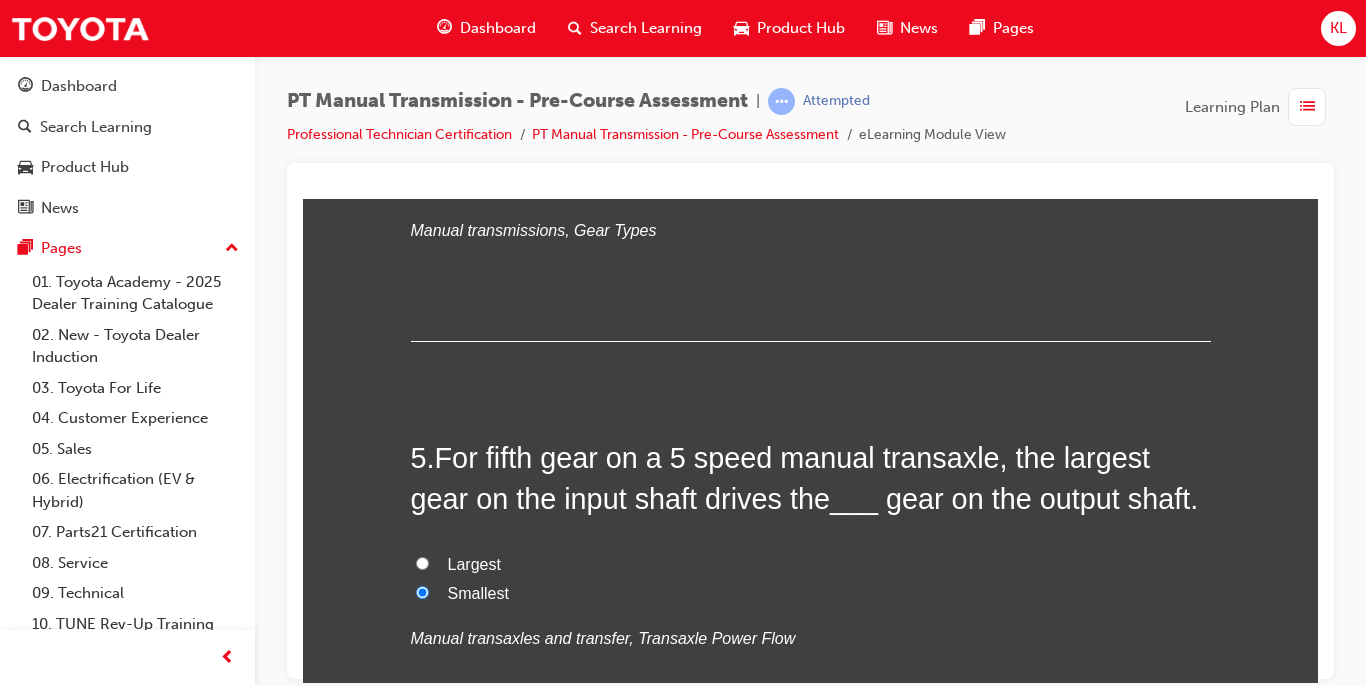 radio on "true" 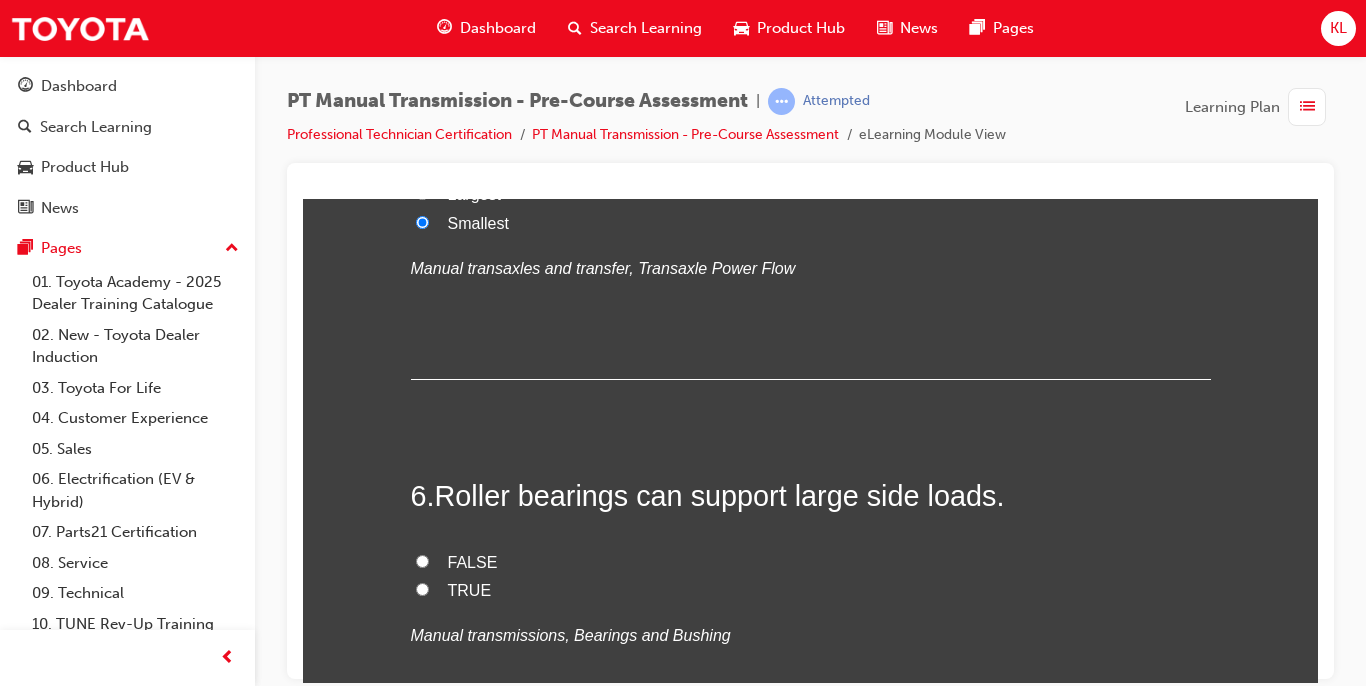 scroll, scrollTop: 2120, scrollLeft: 0, axis: vertical 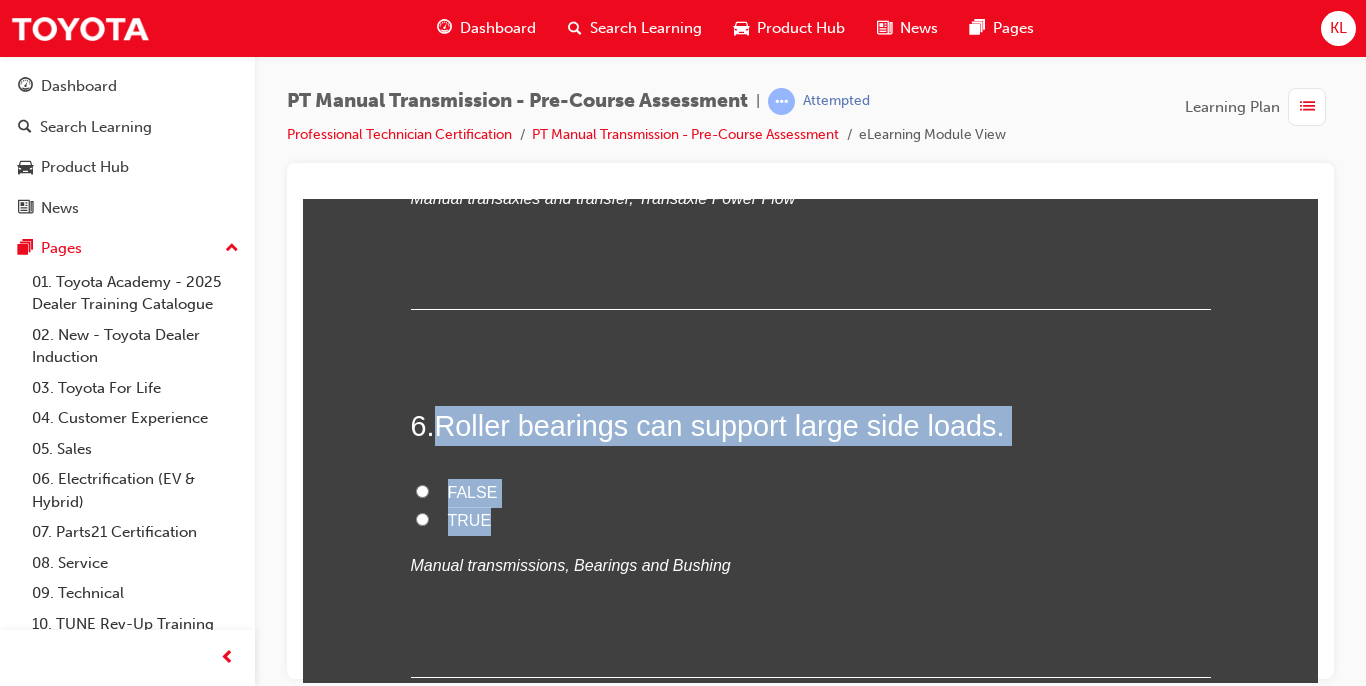 drag, startPoint x: 432, startPoint y: 379, endPoint x: 532, endPoint y: 487, distance: 147.18695 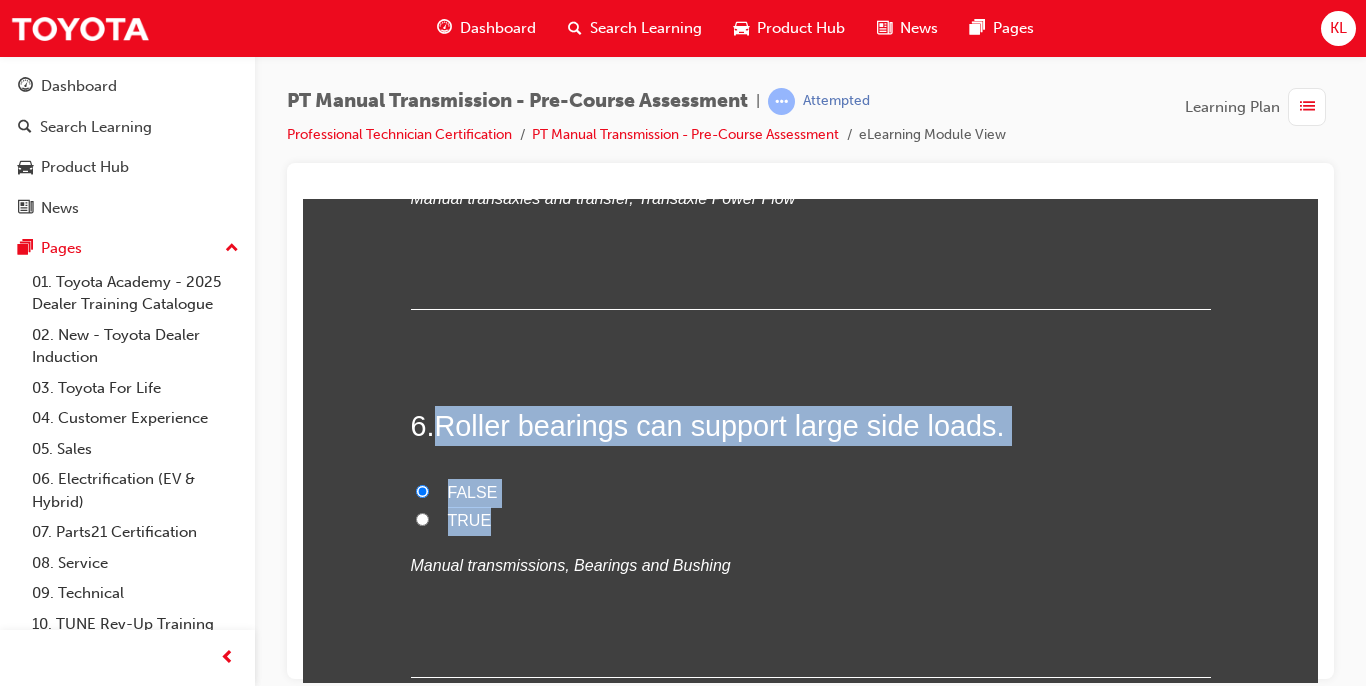 radio on "true" 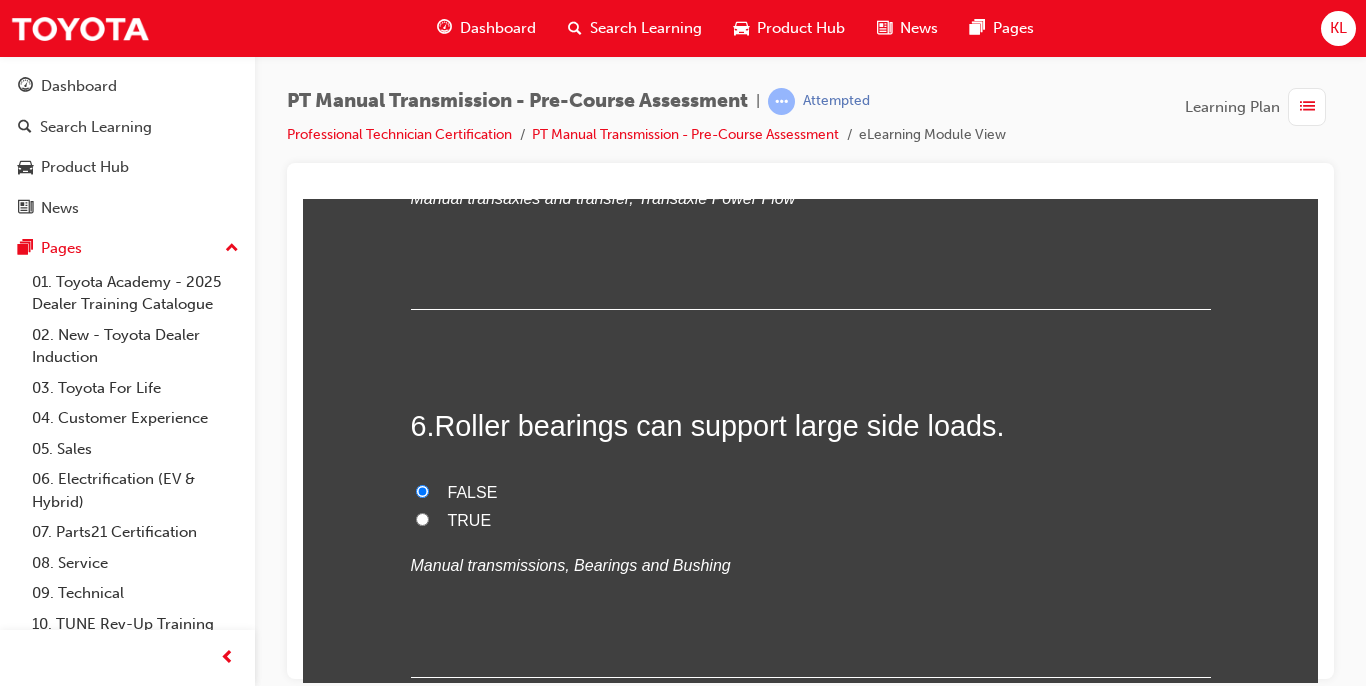 click on "FALSE TRUE
Manual transmissions, Bearings and Bushing" at bounding box center (811, 529) 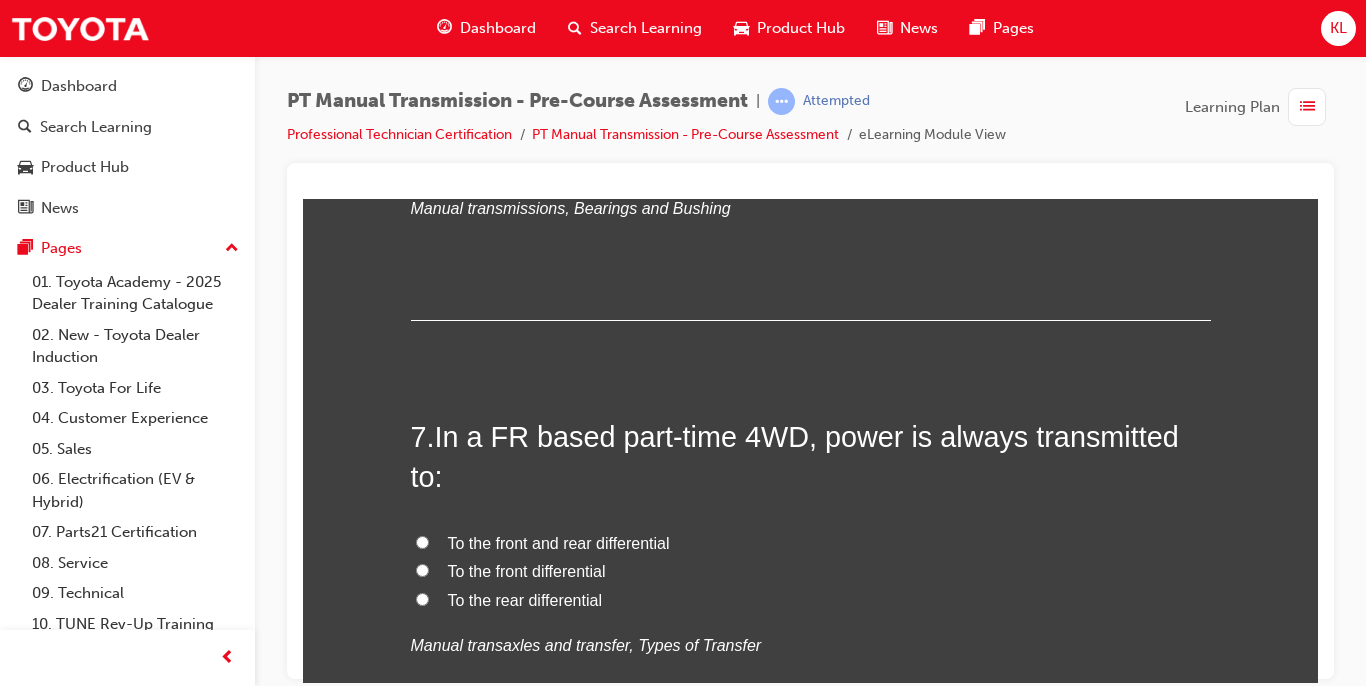 scroll, scrollTop: 2480, scrollLeft: 0, axis: vertical 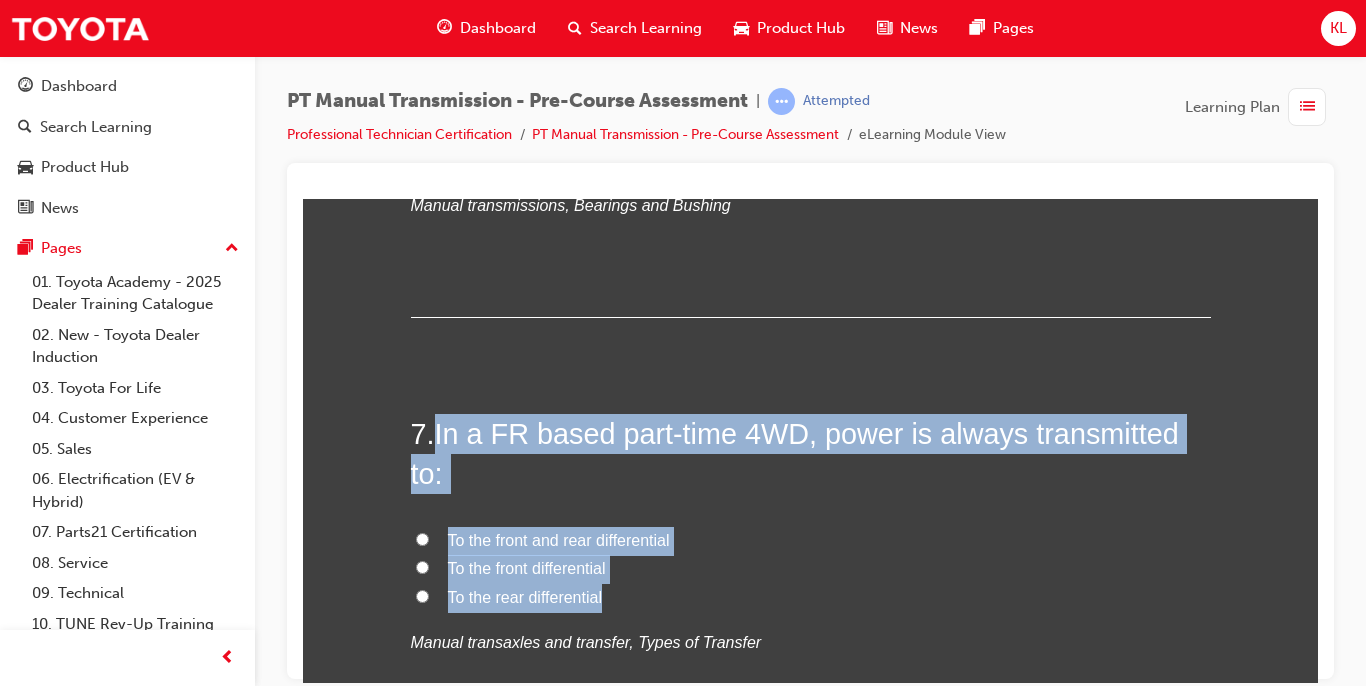 drag, startPoint x: 433, startPoint y: 383, endPoint x: 686, endPoint y: 555, distance: 305.92972 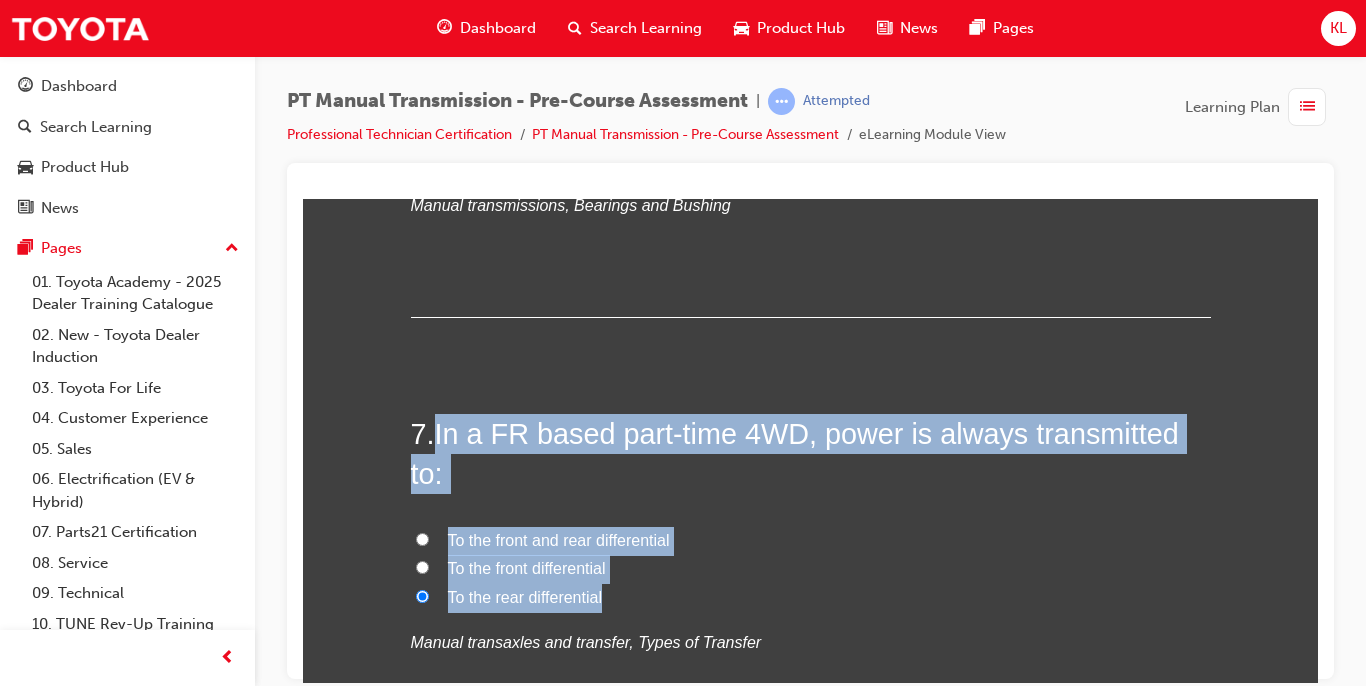 radio on "true" 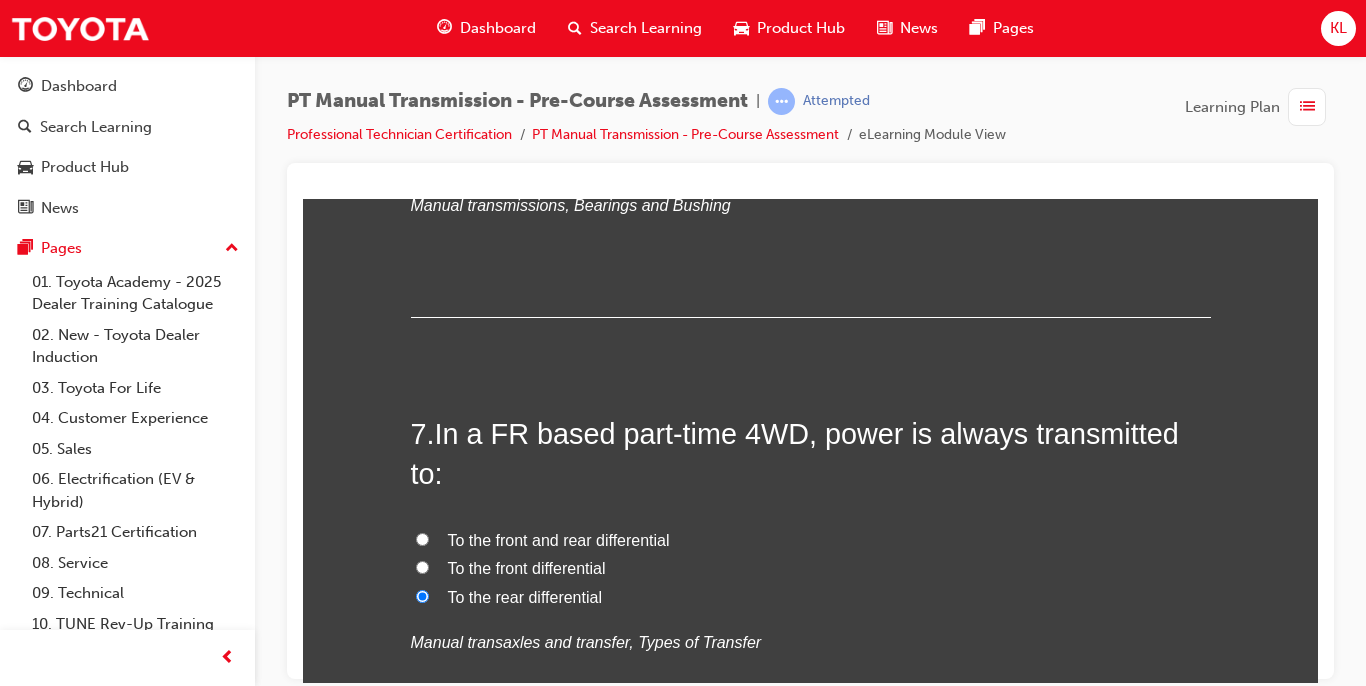 click on "To the front and rear differential To the front differential To the rear differential
Manual transaxles and transfer, Types of Transfer" at bounding box center [811, 591] 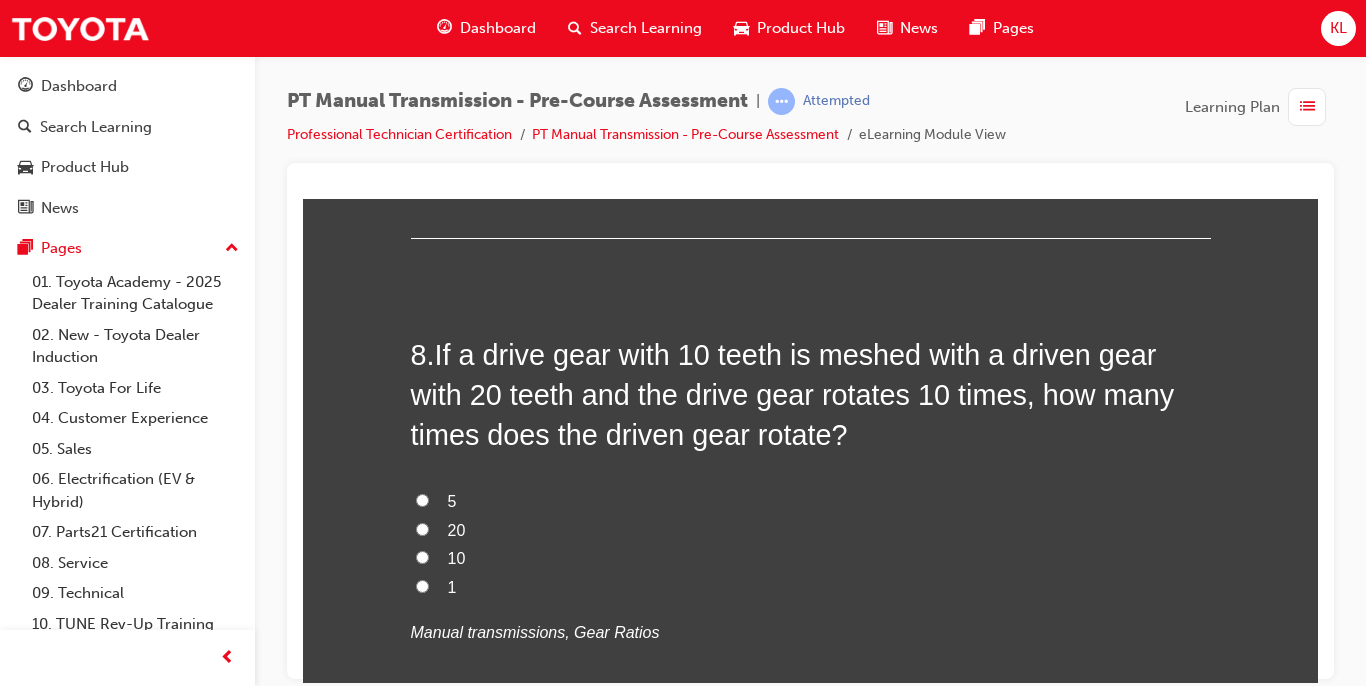 scroll, scrollTop: 3000, scrollLeft: 0, axis: vertical 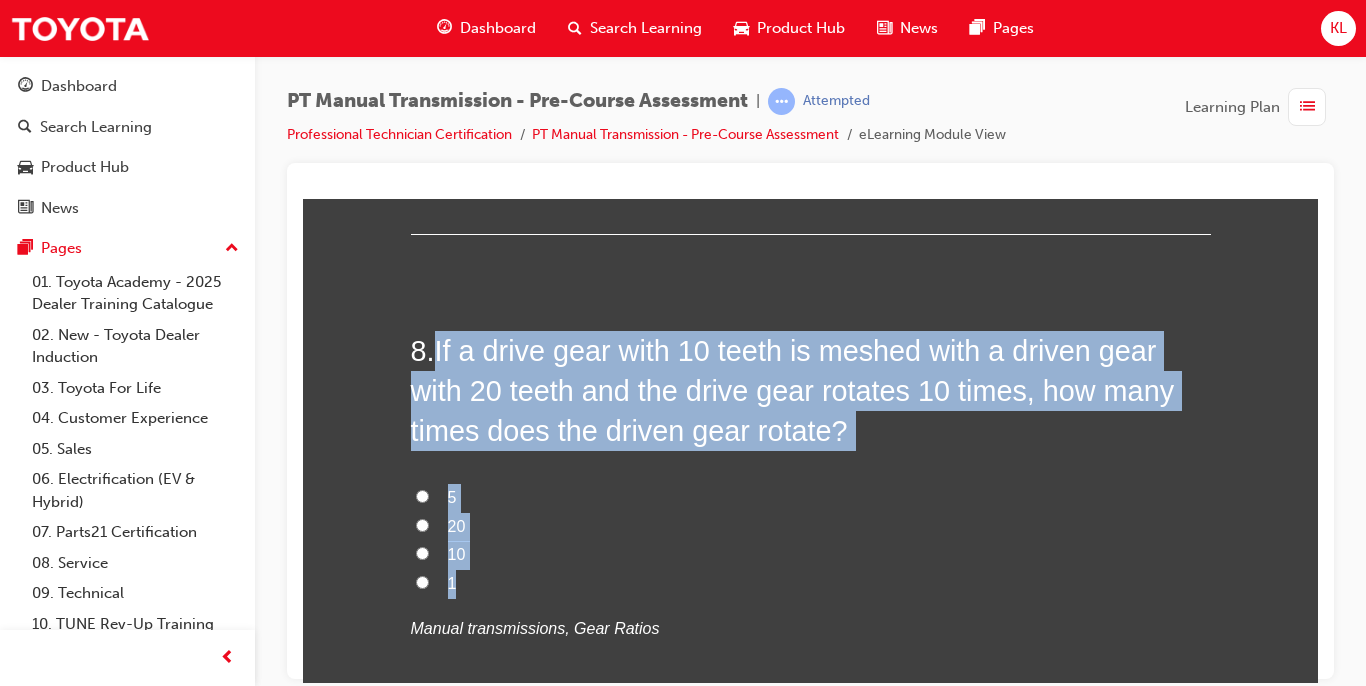 drag, startPoint x: 433, startPoint y: 301, endPoint x: 504, endPoint y: 535, distance: 244.53426 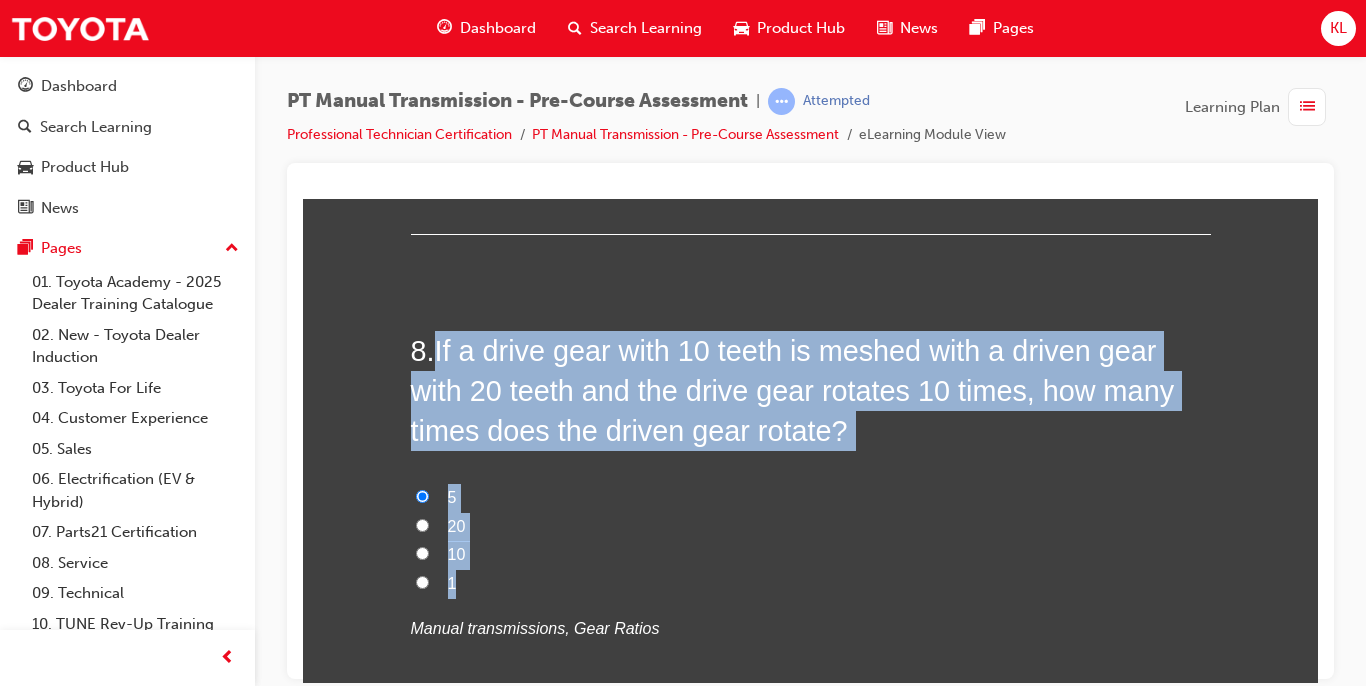 radio on "true" 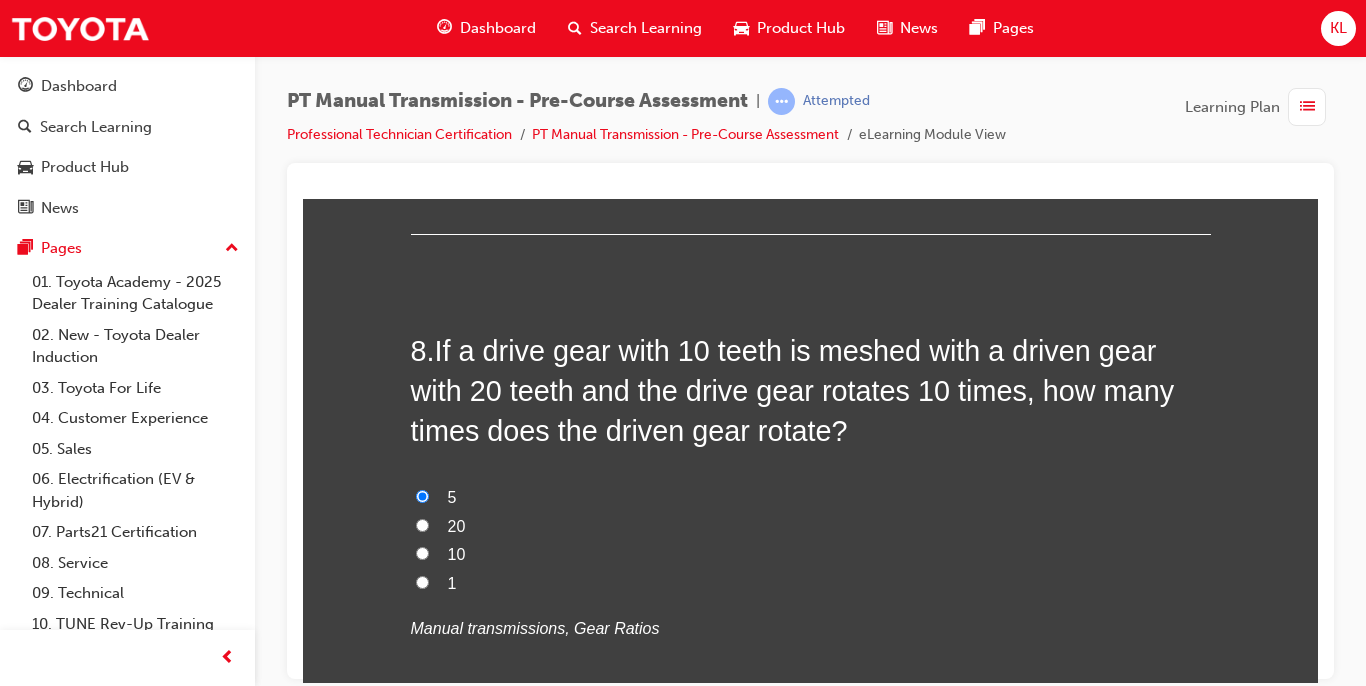 click on "Manual transmissions, Gear Ratios" at bounding box center [535, 627] 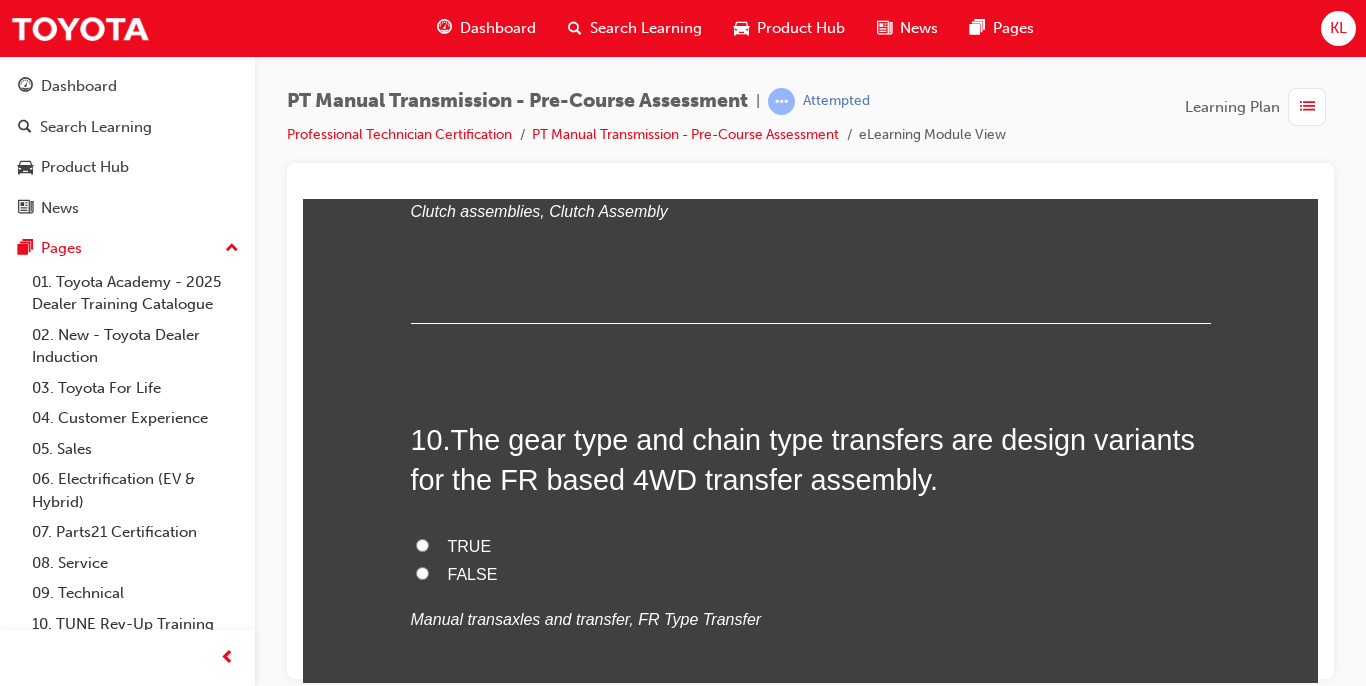 scroll, scrollTop: 3960, scrollLeft: 0, axis: vertical 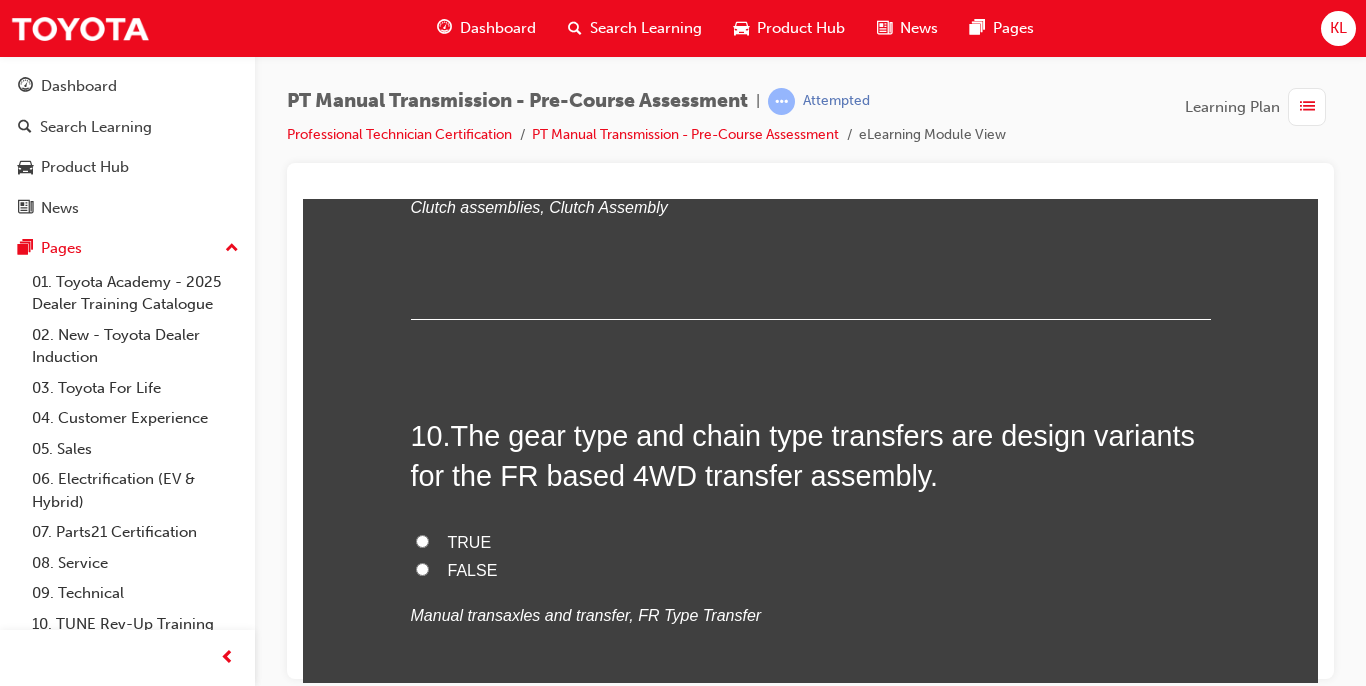 click on "Clutch disc" at bounding box center (487, 46) 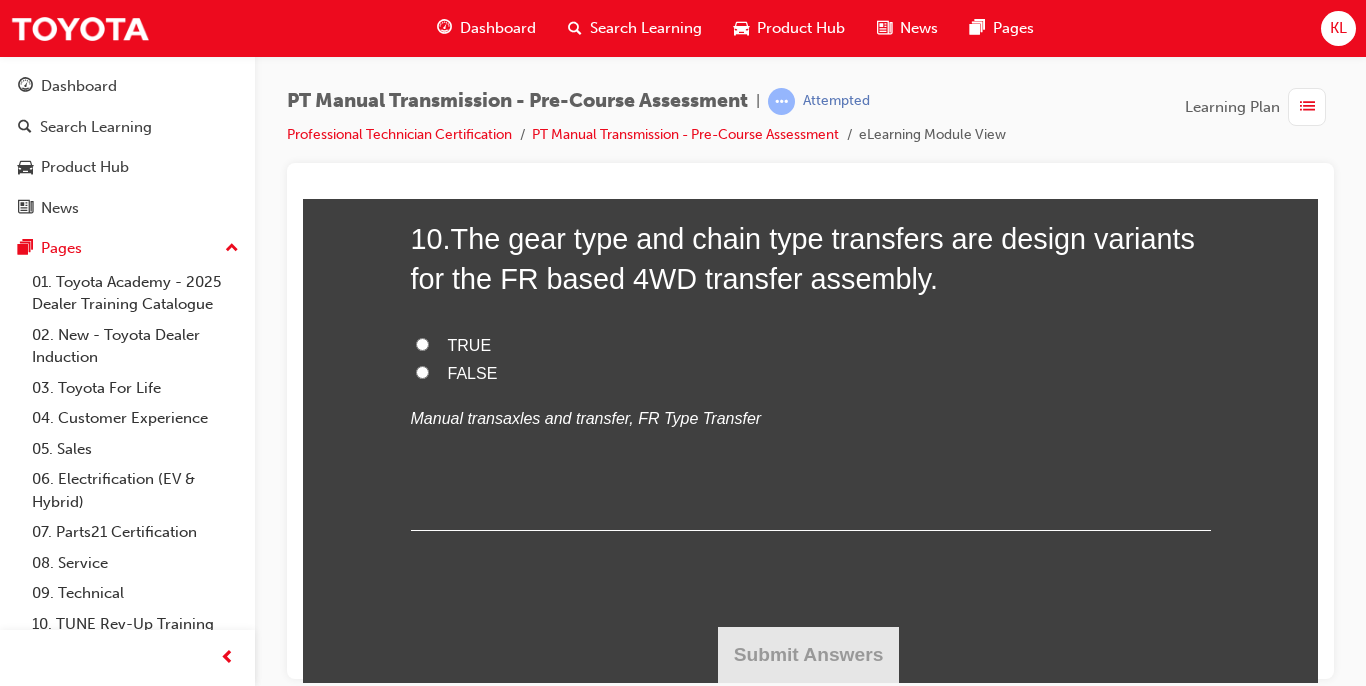 scroll, scrollTop: 4480, scrollLeft: 0, axis: vertical 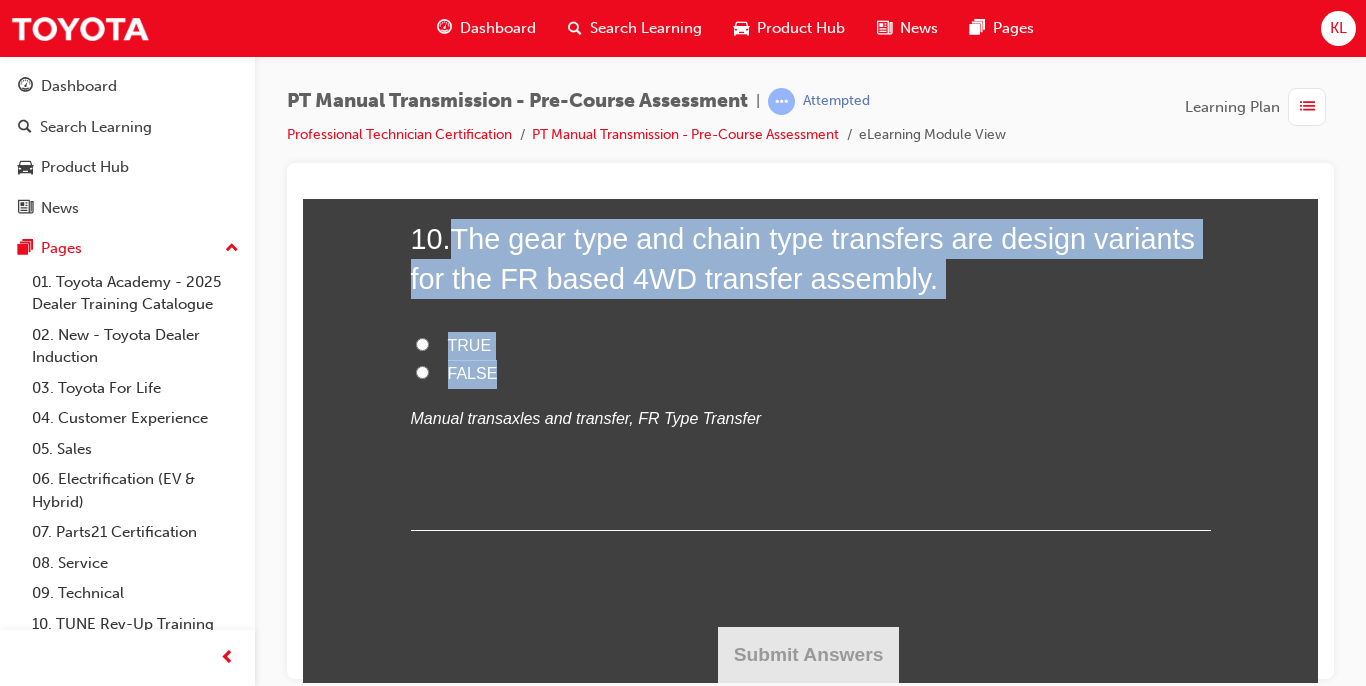 drag, startPoint x: 452, startPoint y: 367, endPoint x: 499, endPoint y: 520, distance: 160.05624 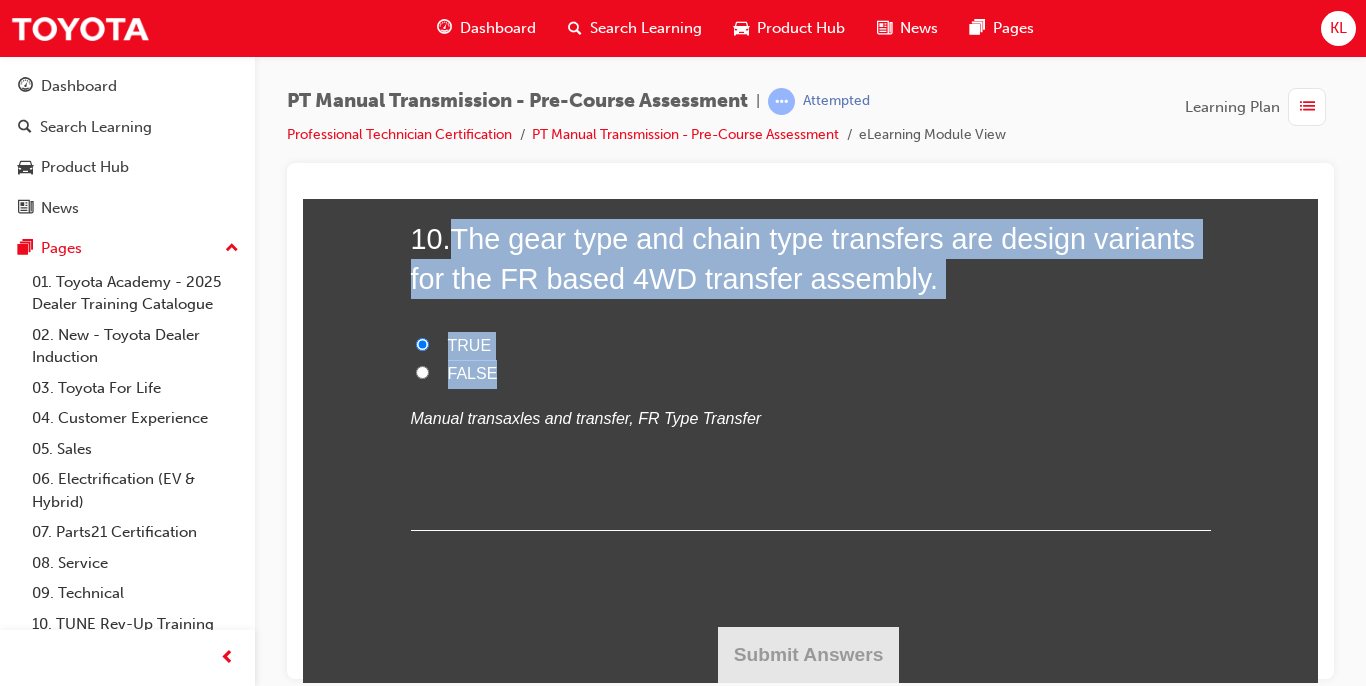 radio on "true" 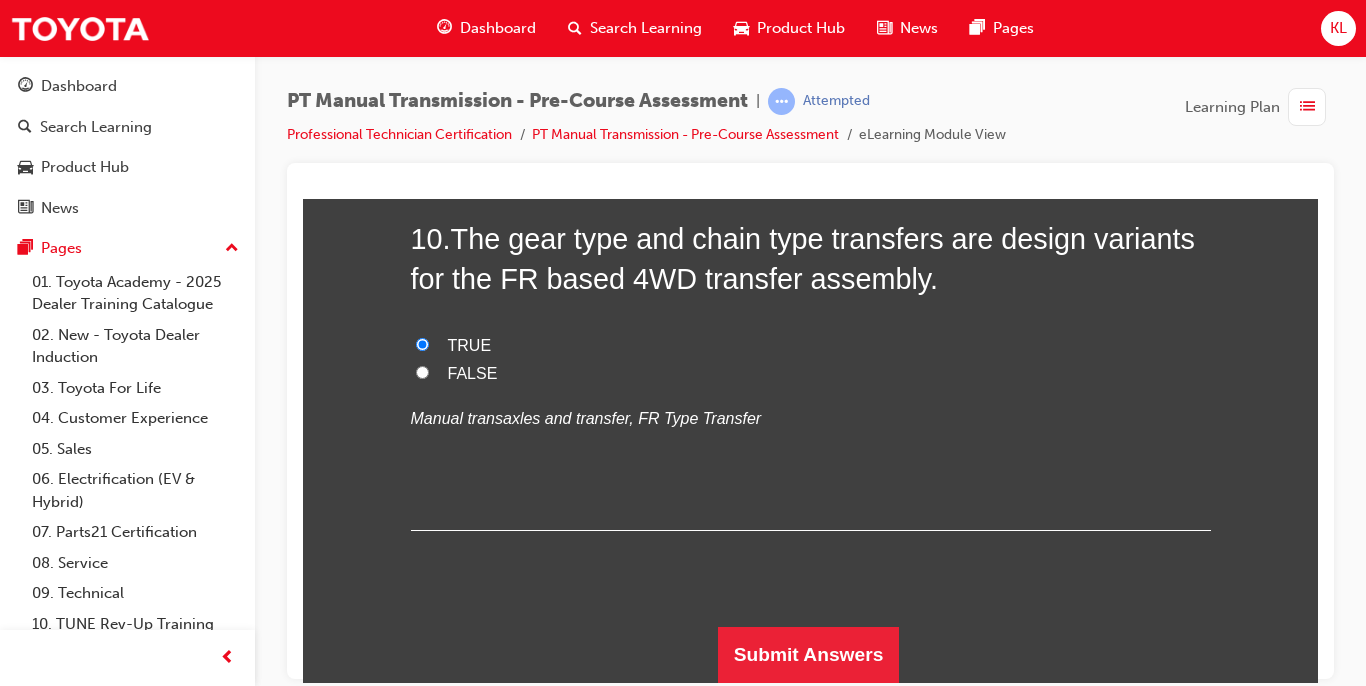 click on "10 .  The gear type and chain type transfers are design variants for the FR based 4WD transfer assembly. TRUE FALSE
Manual transaxles and transfer, FR Type Transfer" at bounding box center [811, 374] 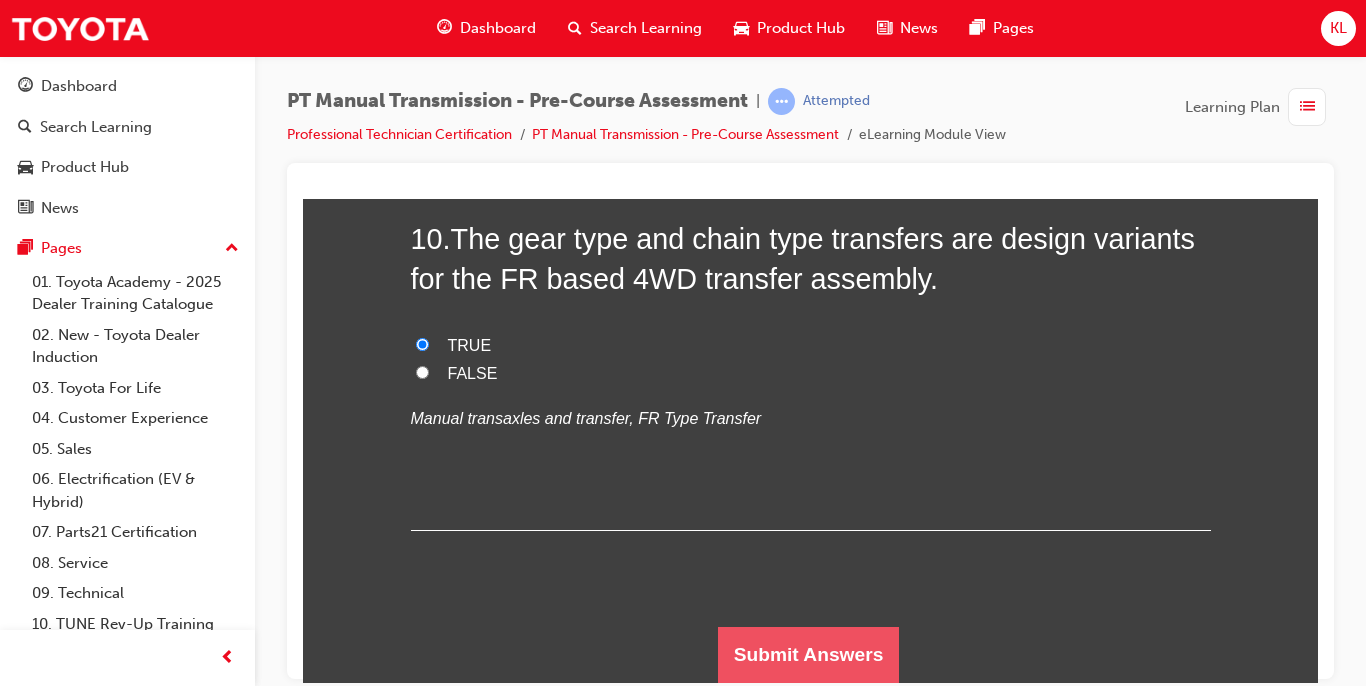 click on "Submit Answers" at bounding box center [809, 654] 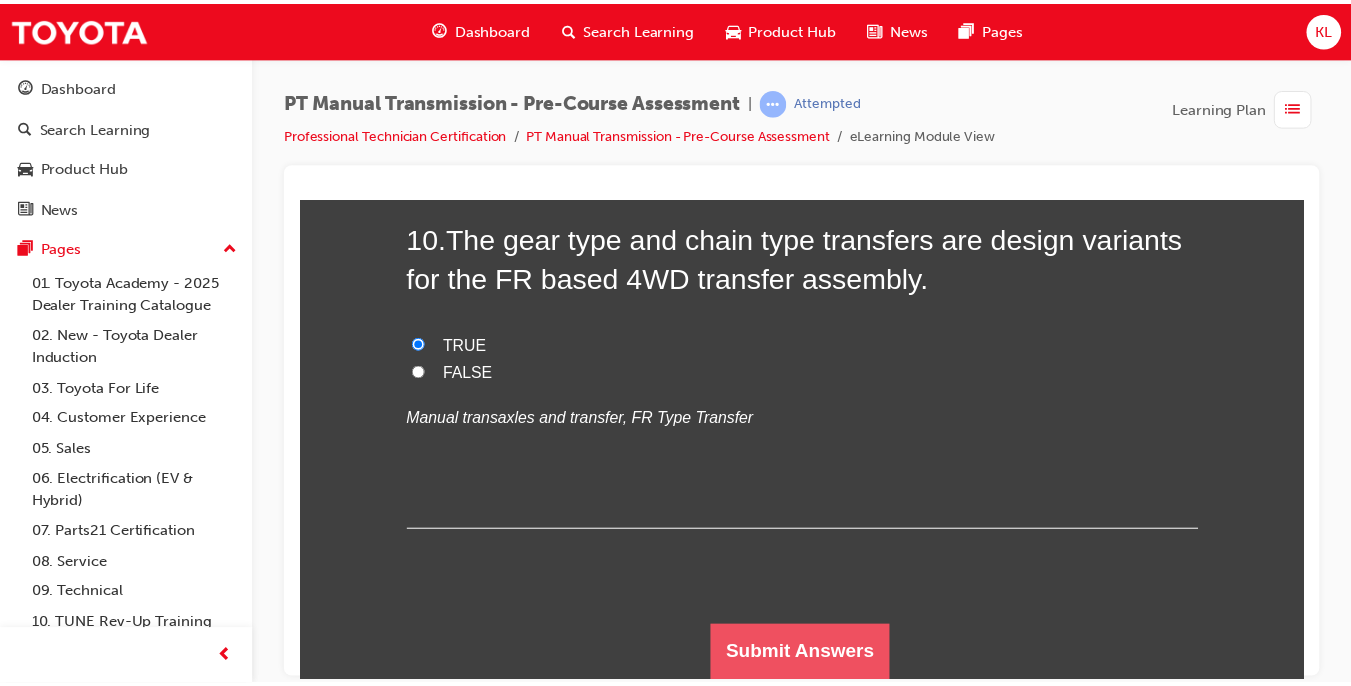 scroll, scrollTop: 0, scrollLeft: 0, axis: both 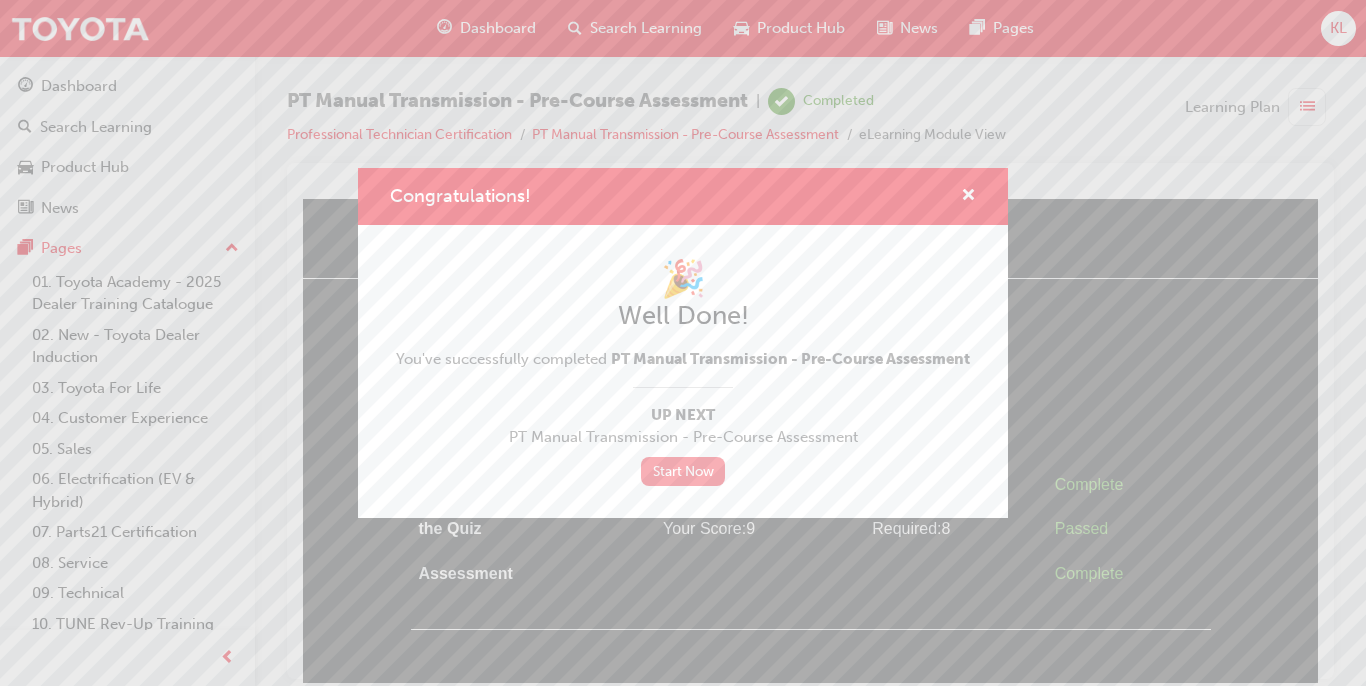 click on "Start Now" at bounding box center (683, 471) 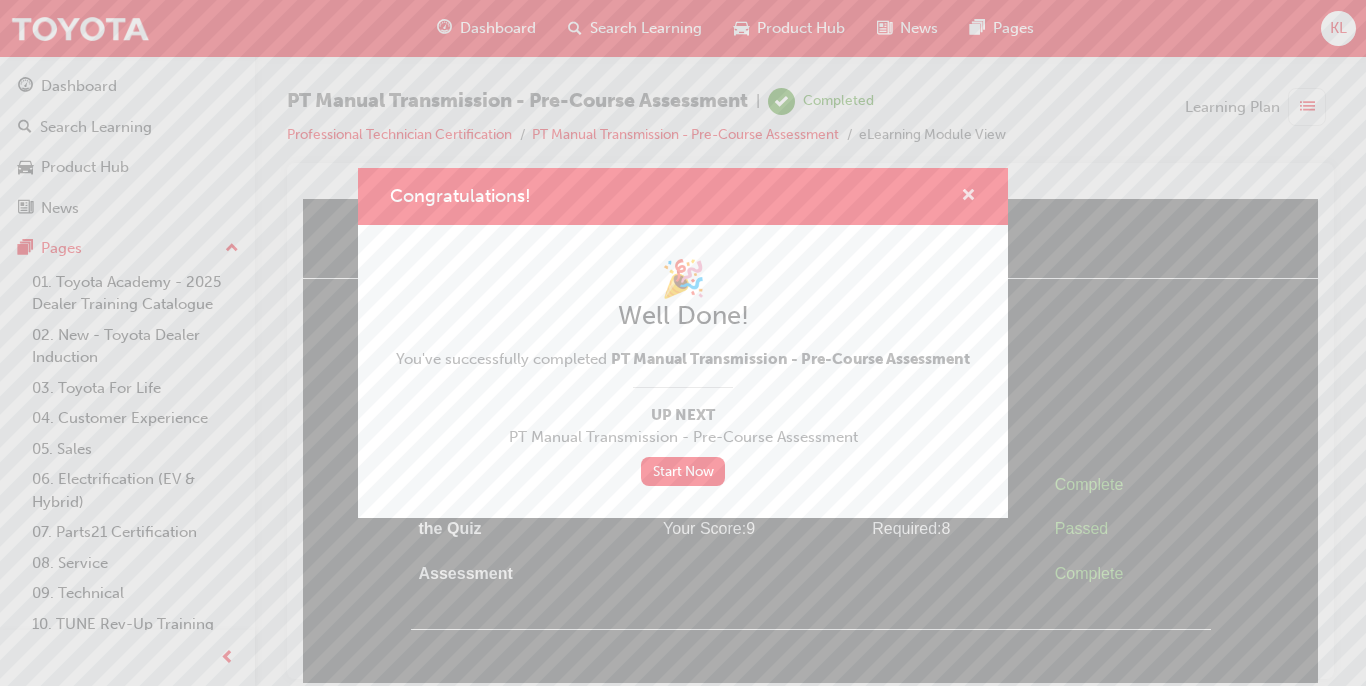 click at bounding box center (968, 197) 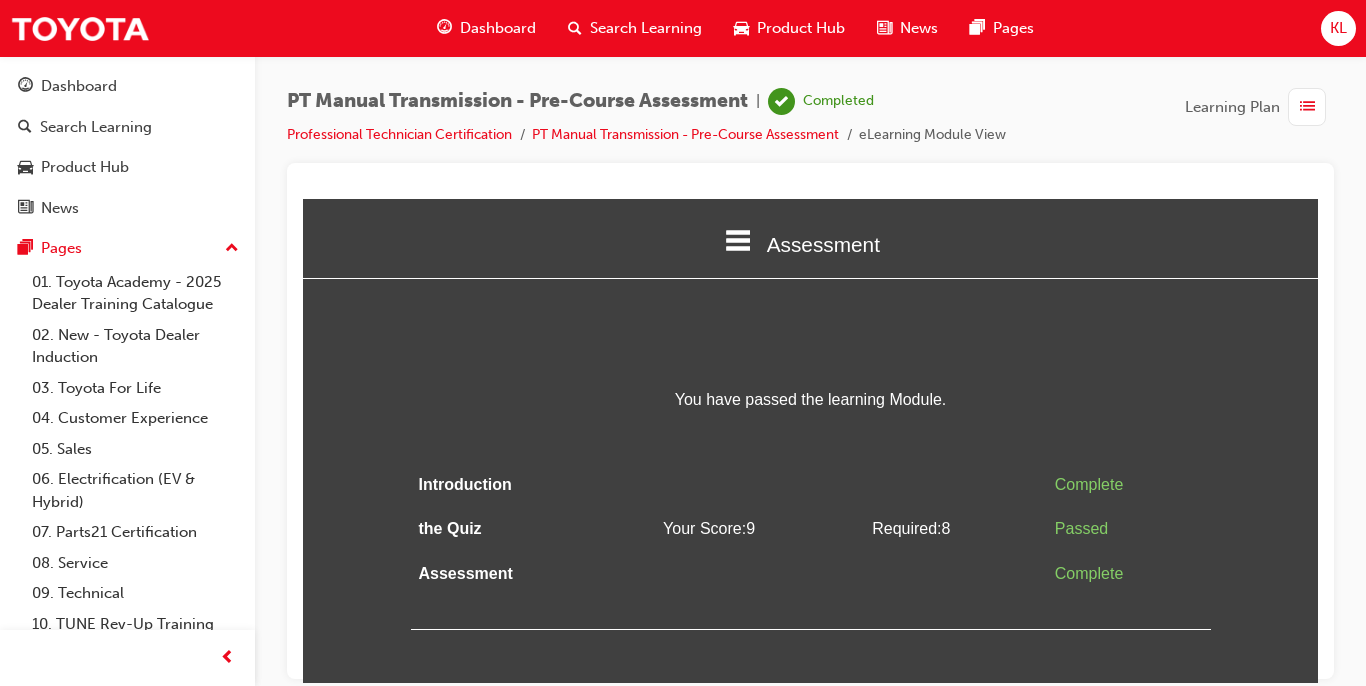 click on "Dashboard" at bounding box center [498, 28] 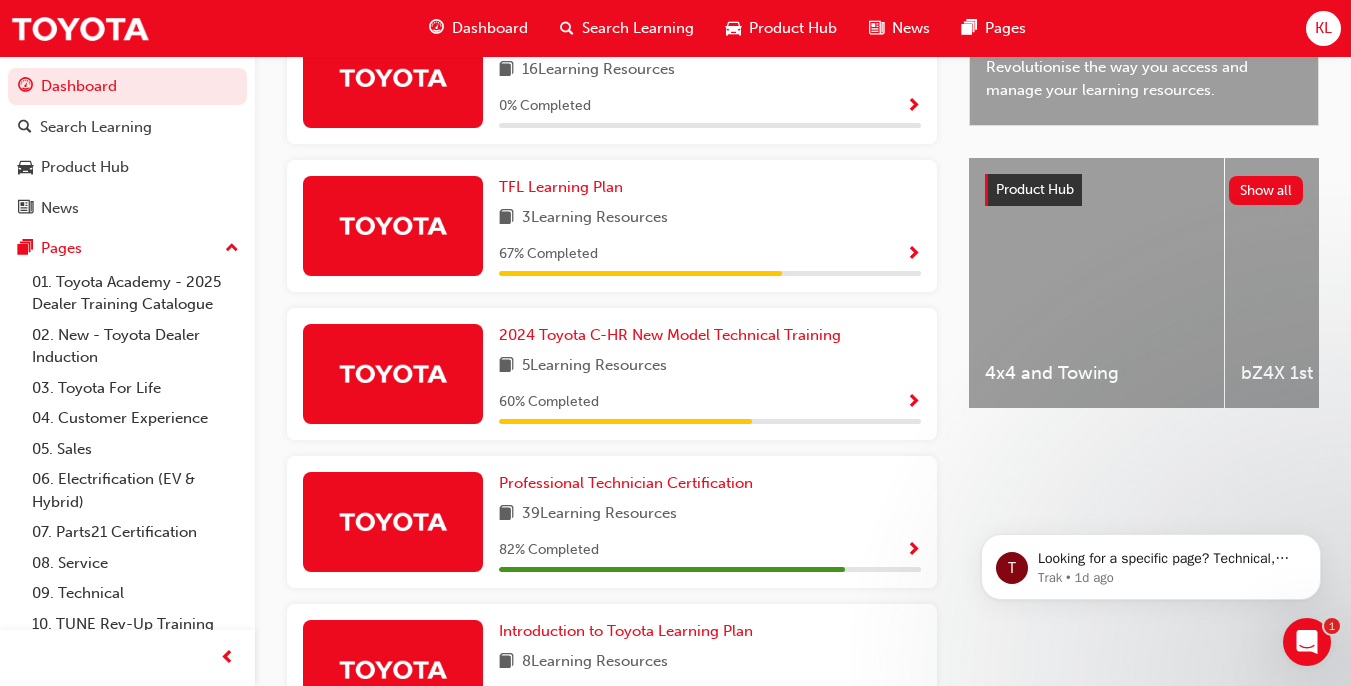 scroll, scrollTop: 765, scrollLeft: 0, axis: vertical 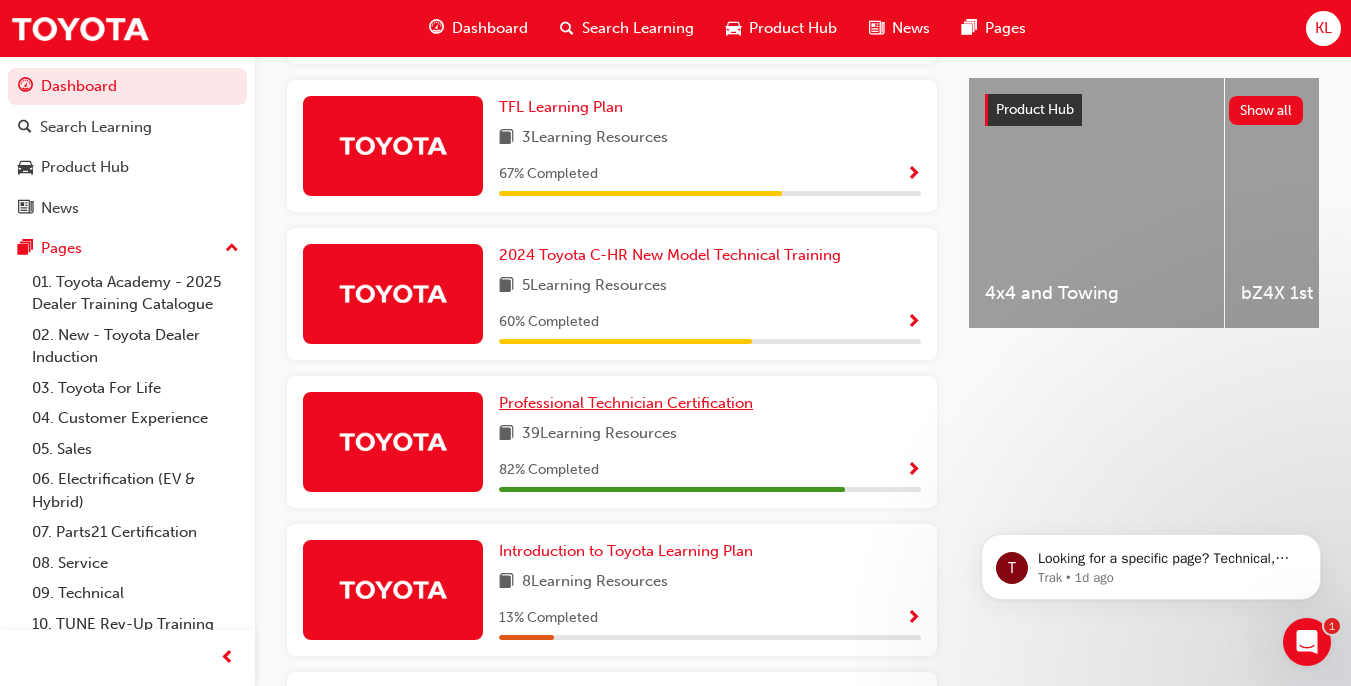 click on "Professional Technician Certification" at bounding box center (626, 403) 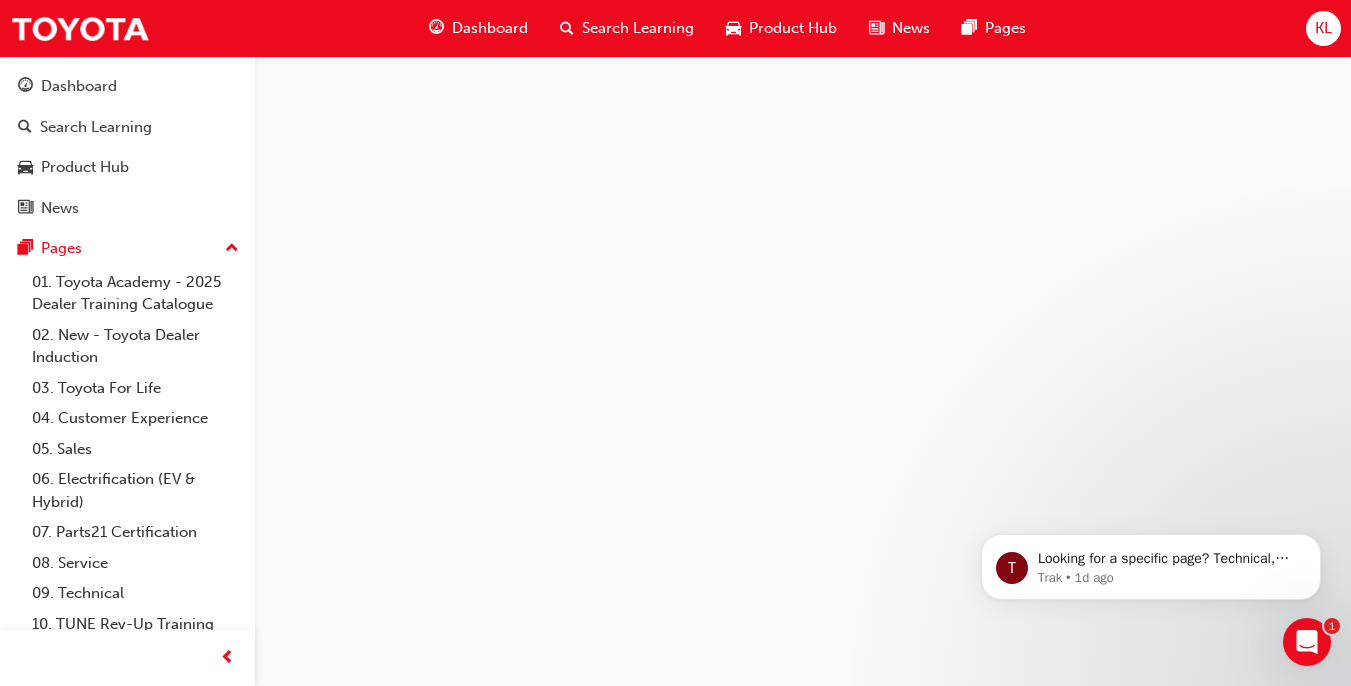 scroll, scrollTop: 0, scrollLeft: 0, axis: both 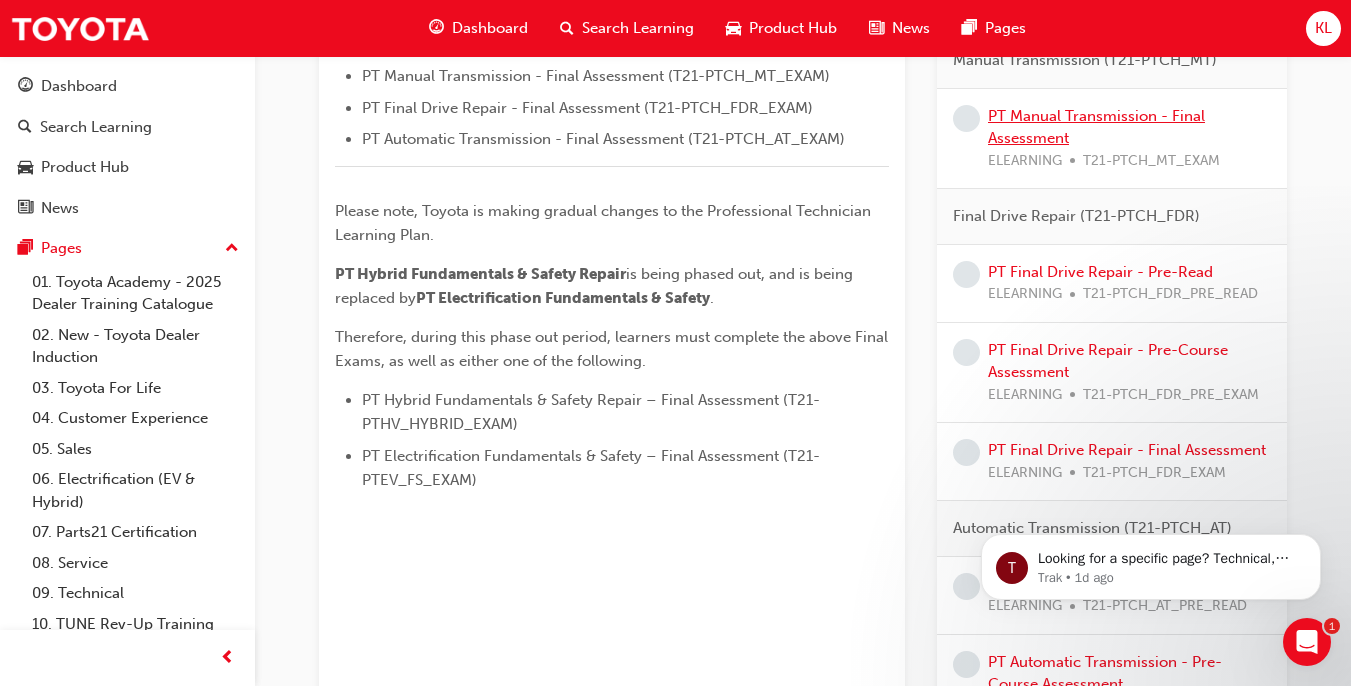 click on "PT Manual Transmission - Final Assessment" at bounding box center [1096, 127] 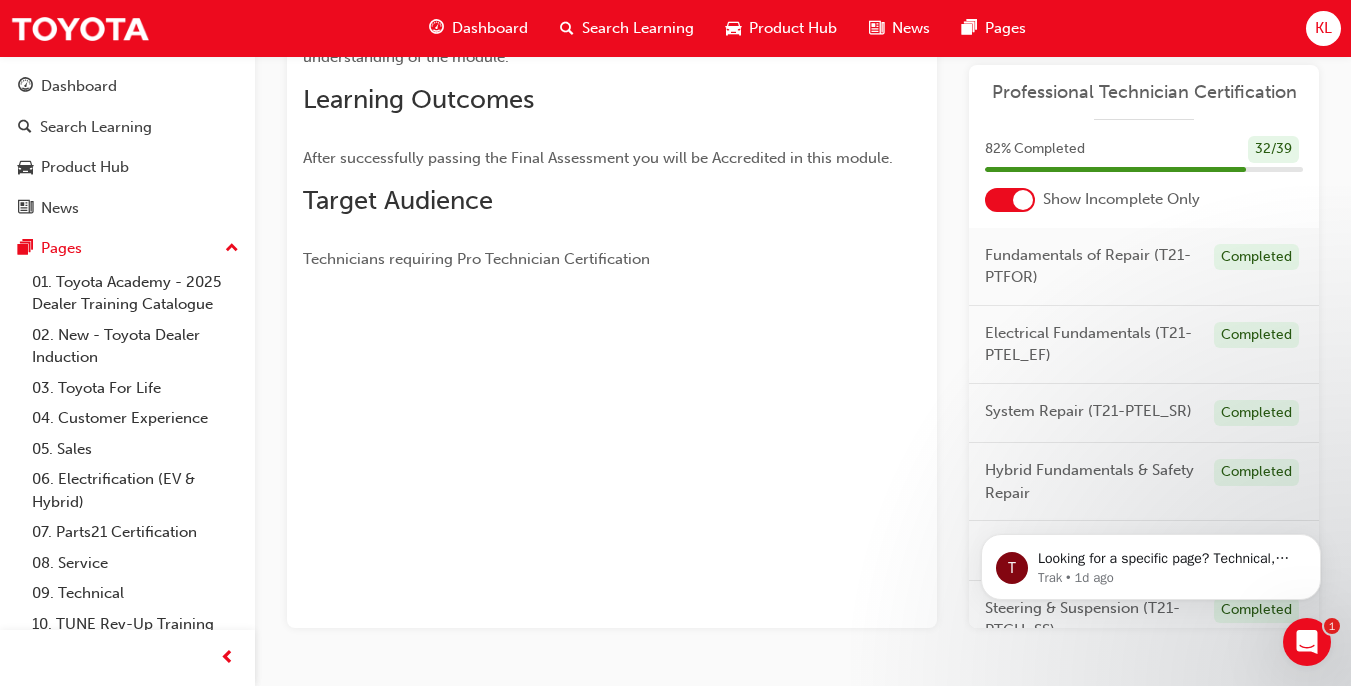 scroll, scrollTop: 354, scrollLeft: 0, axis: vertical 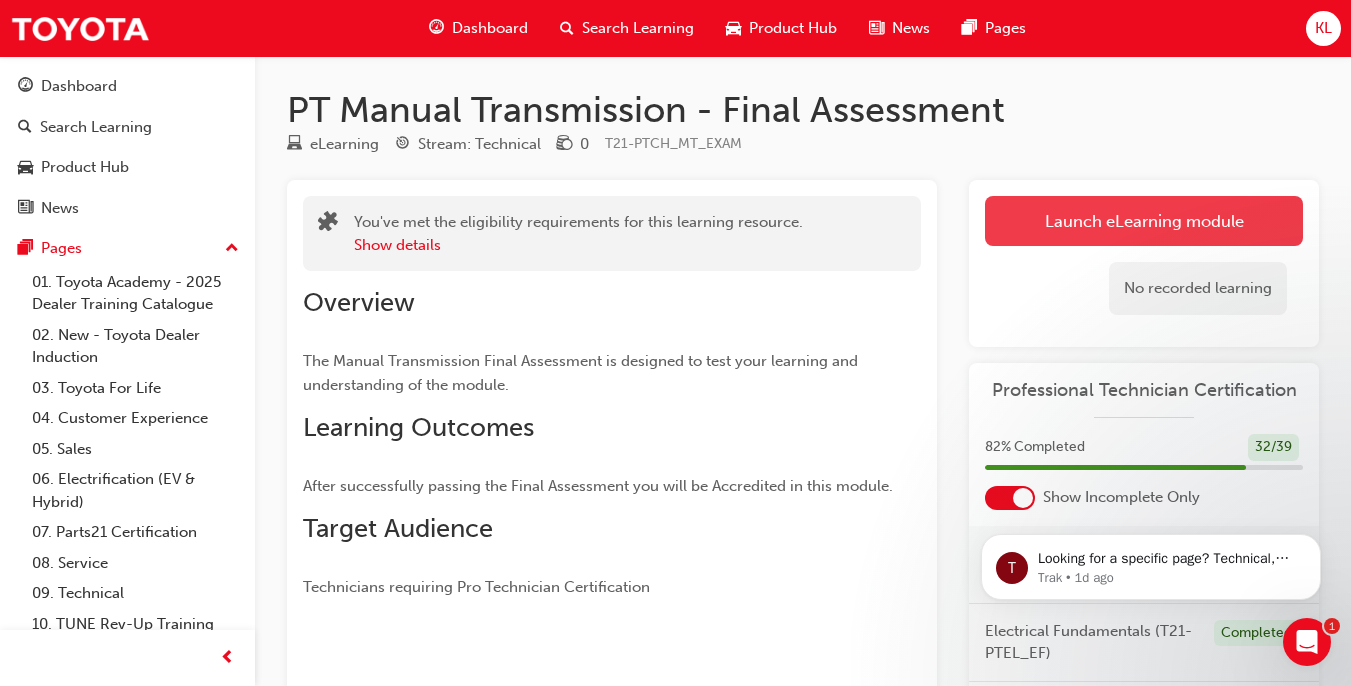 click on "Launch eLearning module" at bounding box center (1144, 221) 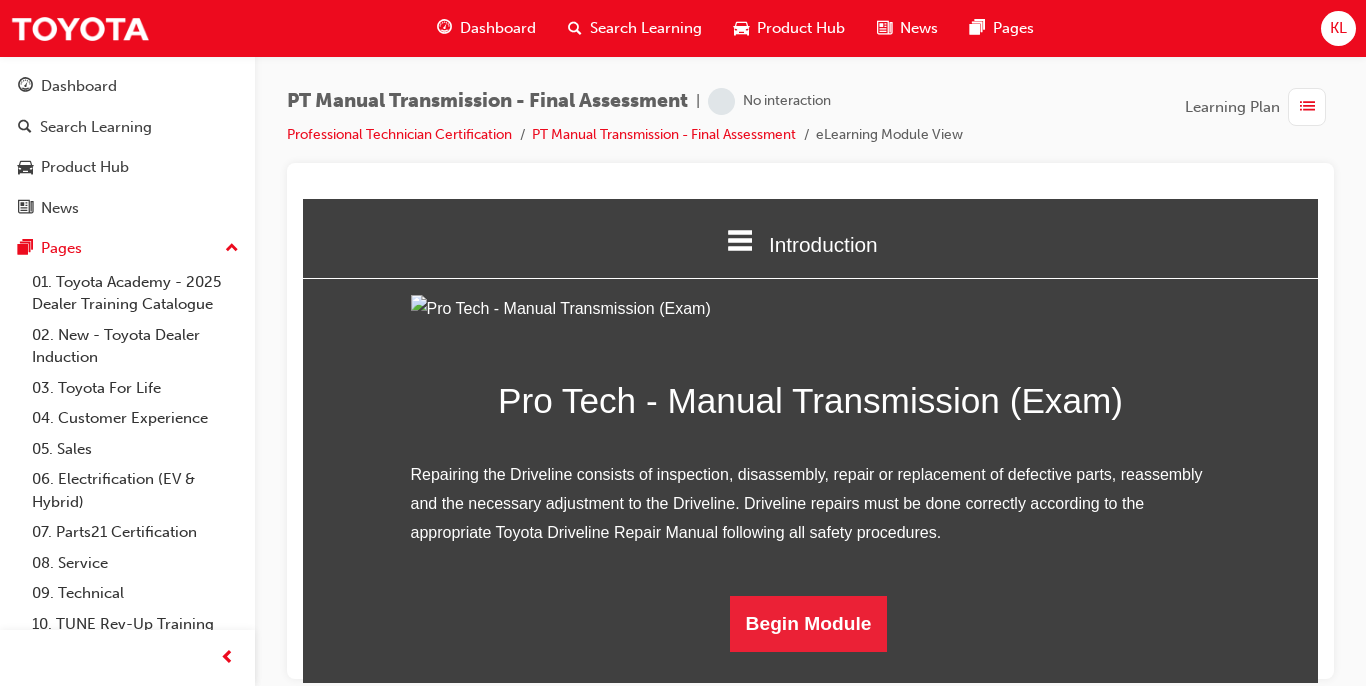 scroll, scrollTop: 0, scrollLeft: 0, axis: both 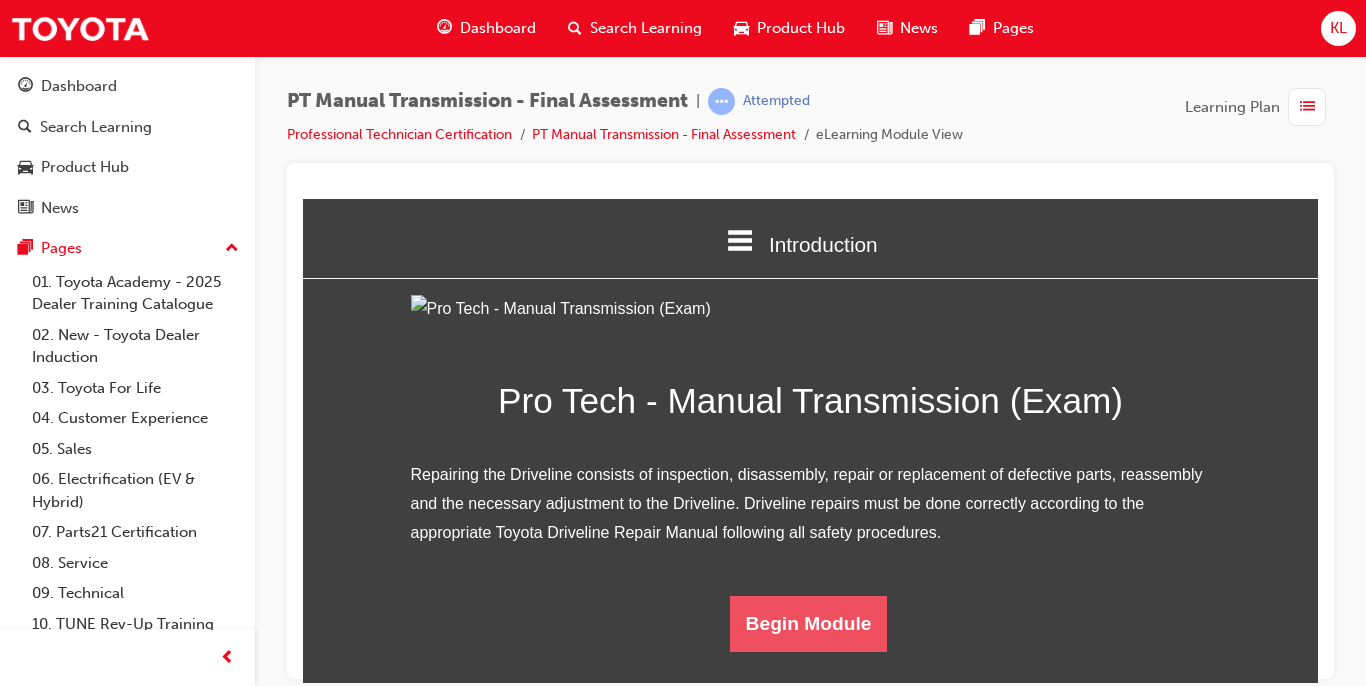 click on "Begin Module" at bounding box center (809, 623) 